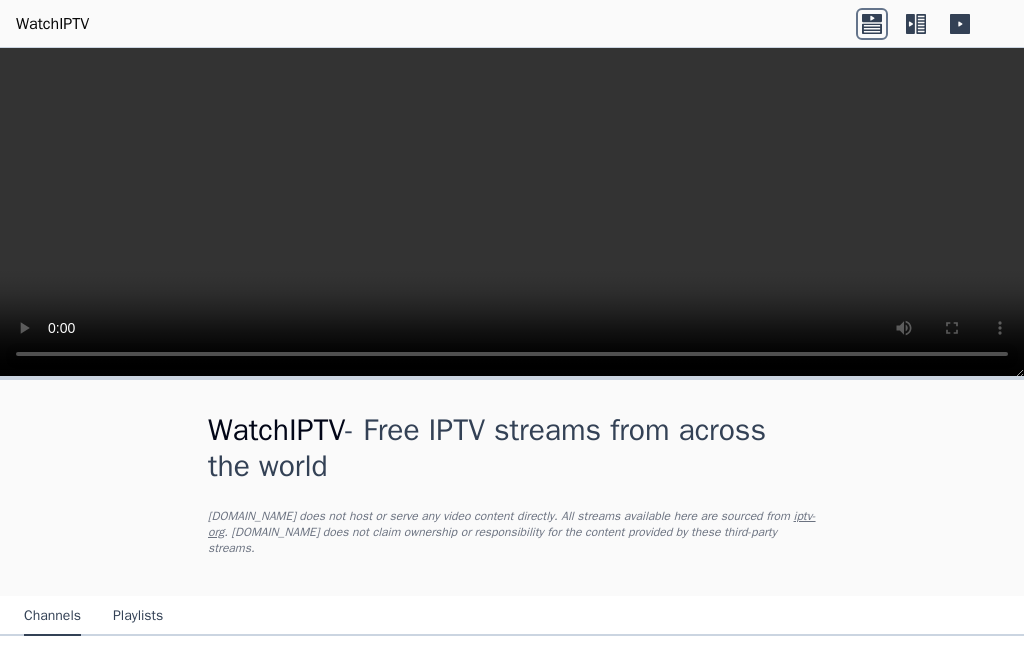 scroll, scrollTop: 0, scrollLeft: 0, axis: both 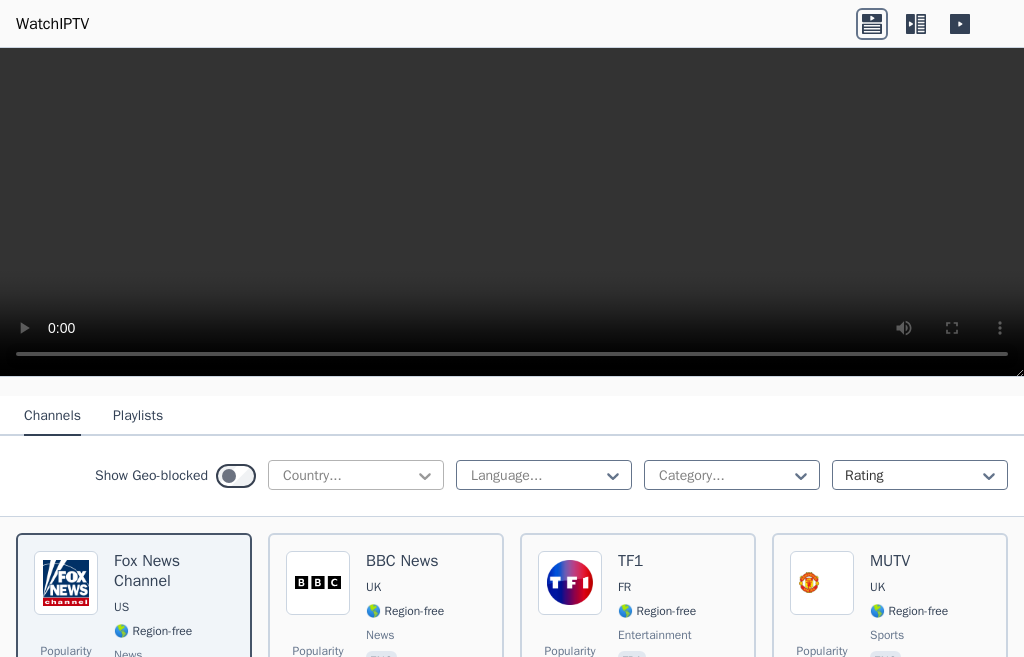 click 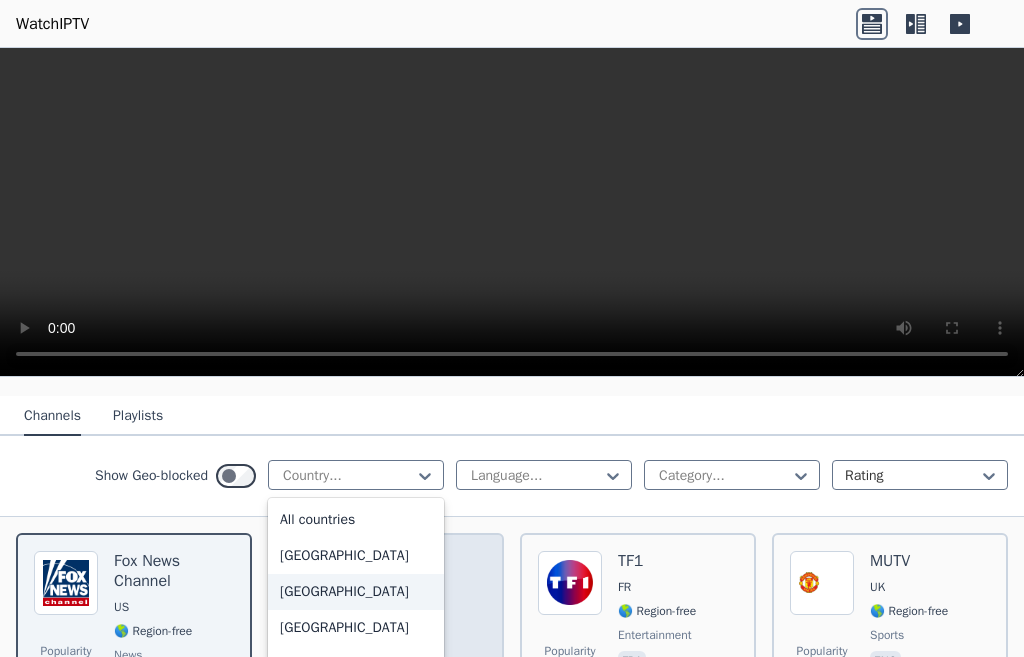 click on "[GEOGRAPHIC_DATA]" at bounding box center [356, 592] 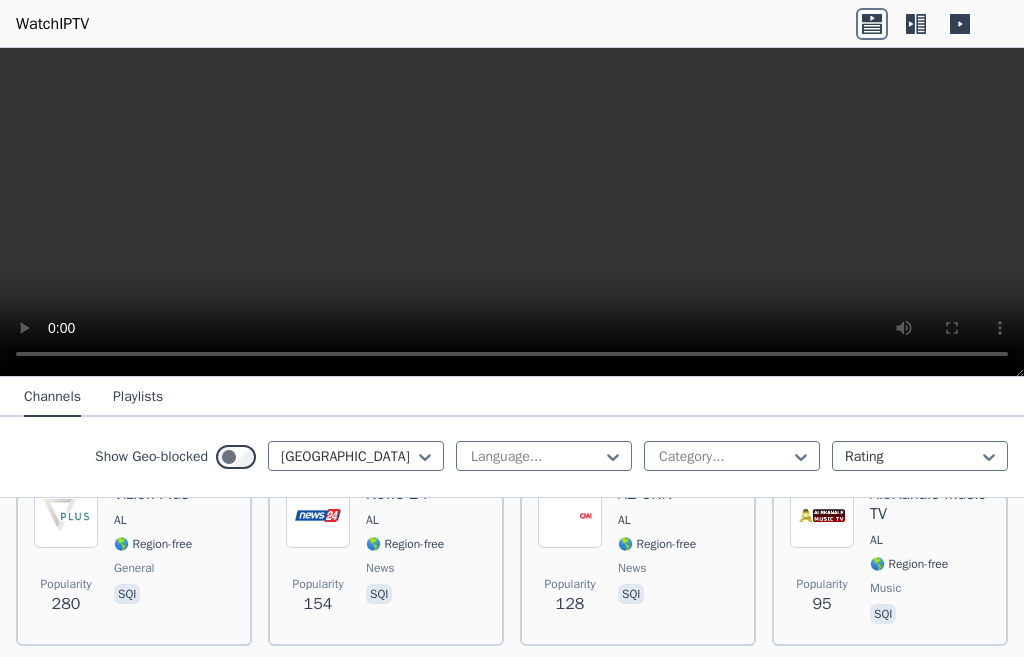 scroll, scrollTop: 200, scrollLeft: 0, axis: vertical 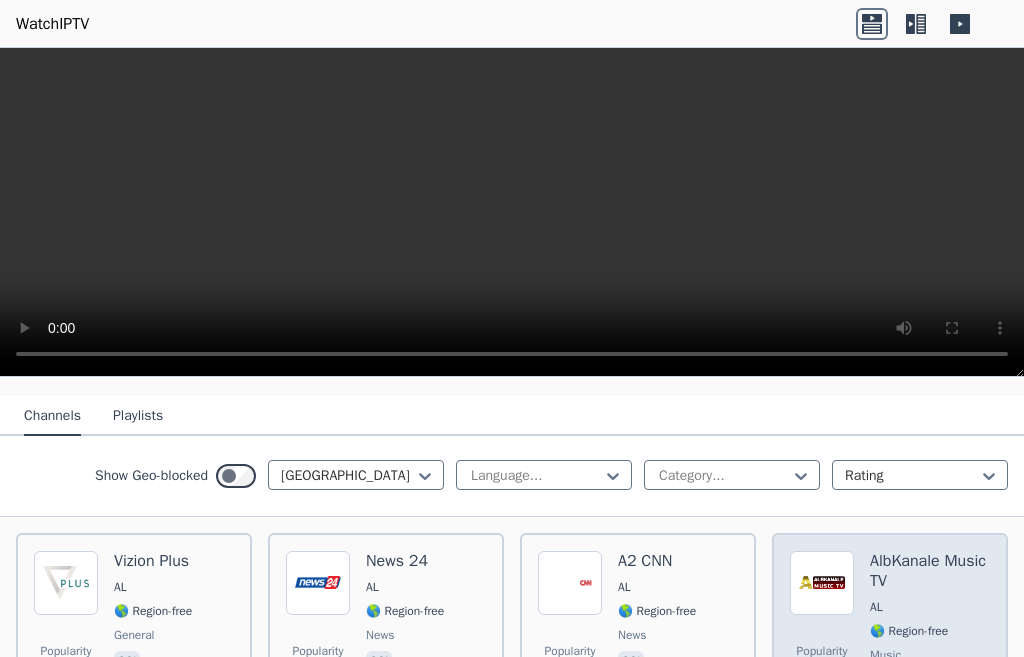 click on "AlbKanale Music TV AL 🌎 Region-free music sqi" at bounding box center (930, 623) 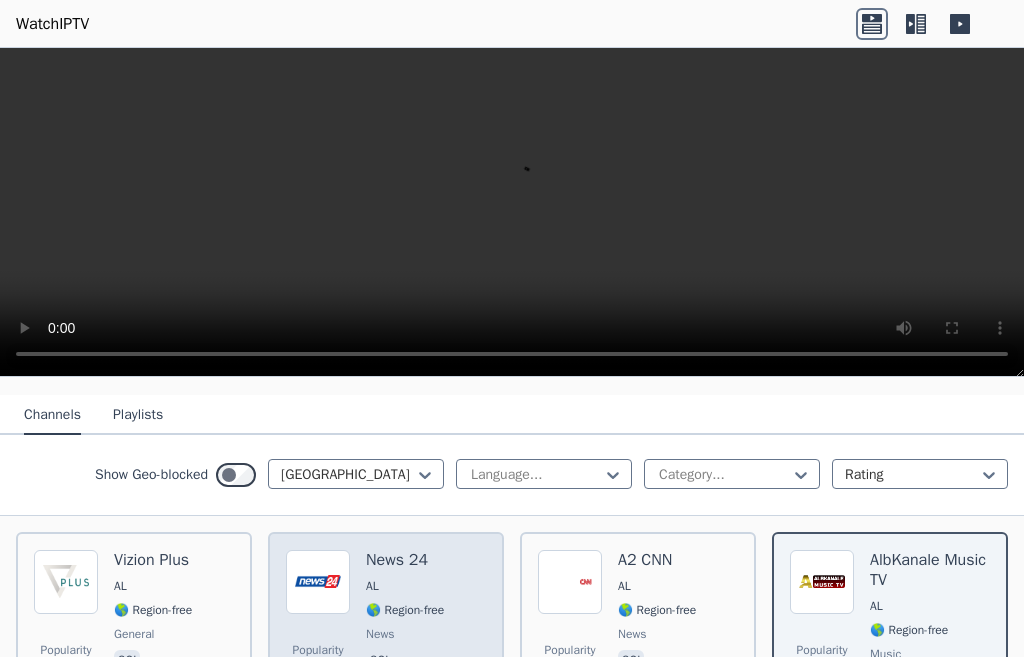 scroll, scrollTop: 200, scrollLeft: 0, axis: vertical 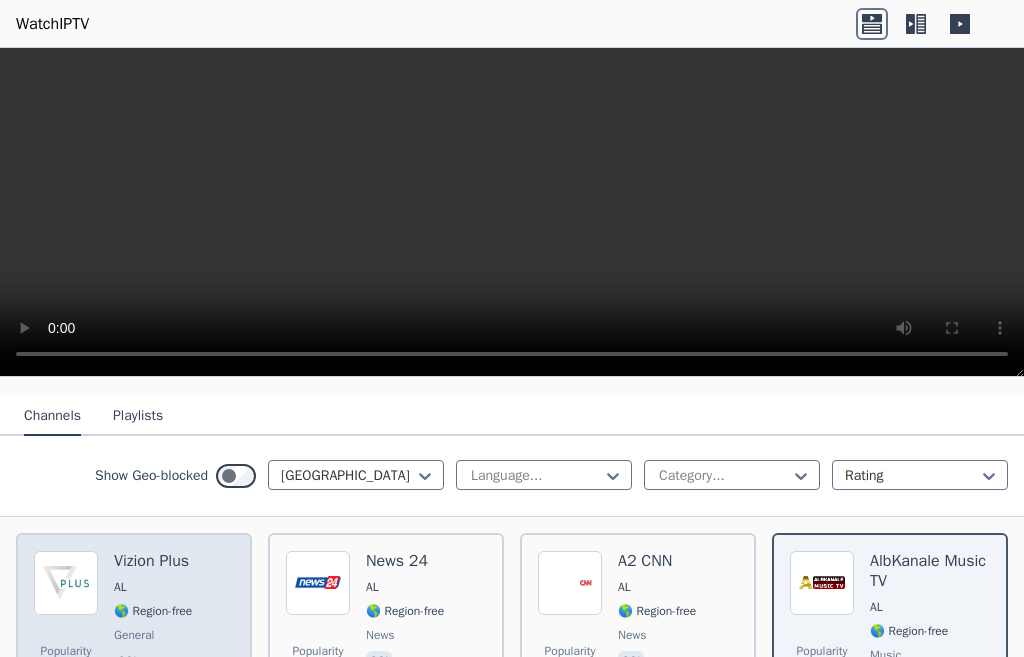 click on "Popularity 280 Vizion Plus AL 🌎 Region-free general sqi" at bounding box center (134, 623) 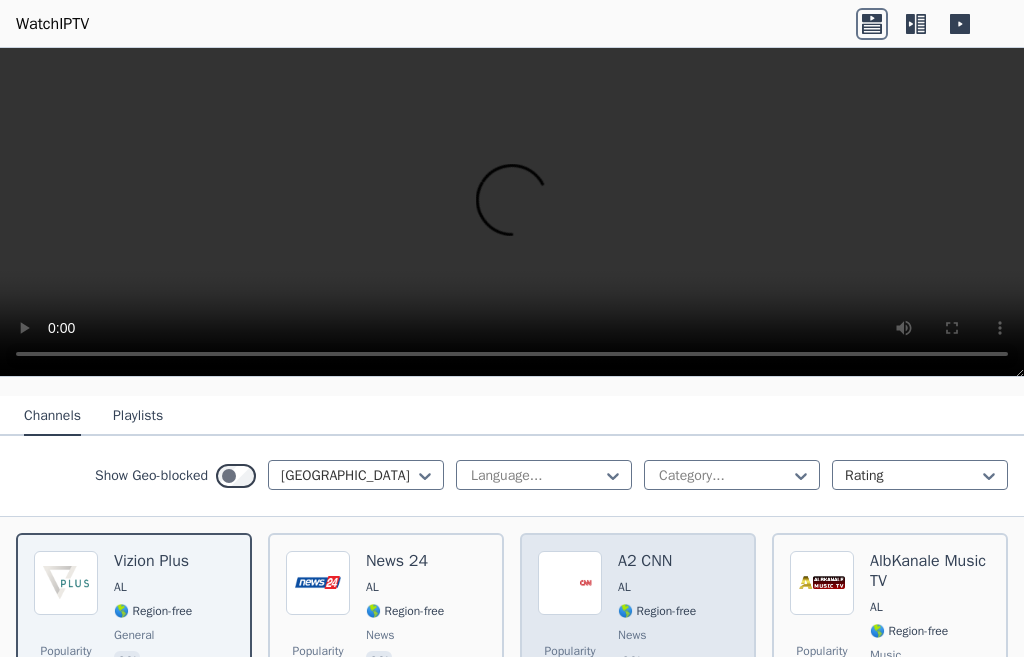 click on "A2 CNN AL 🌎 Region-free news sqi" at bounding box center (657, 623) 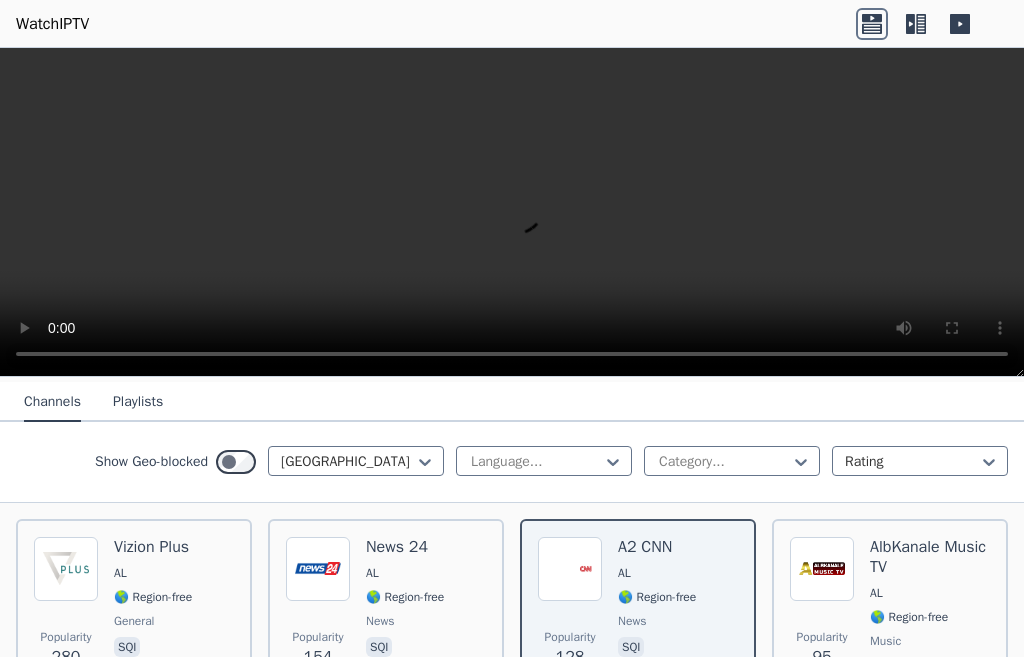 scroll, scrollTop: 200, scrollLeft: 0, axis: vertical 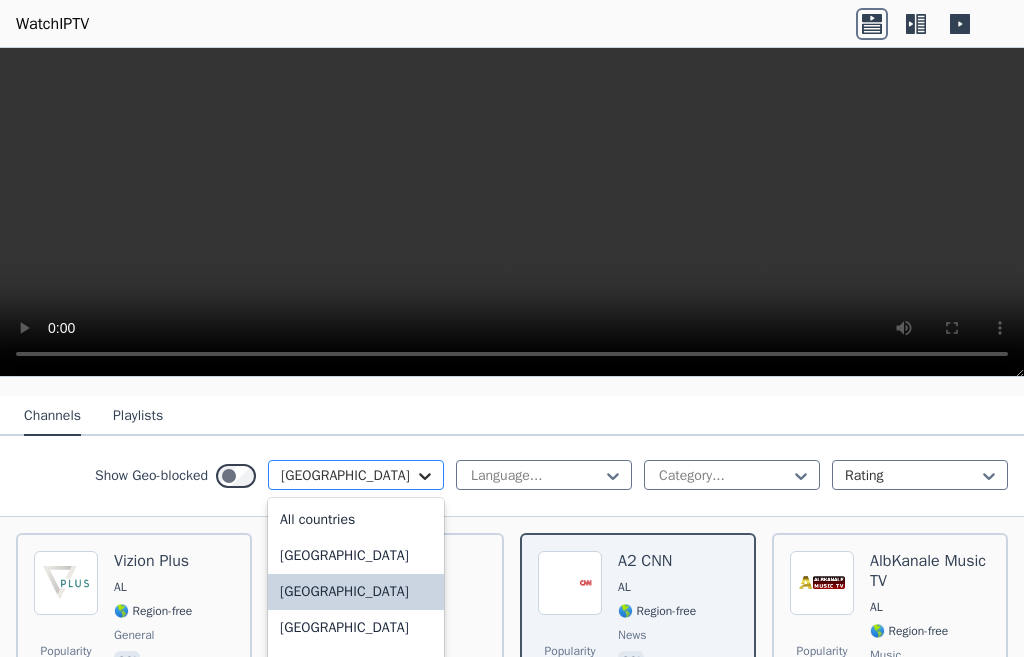 click 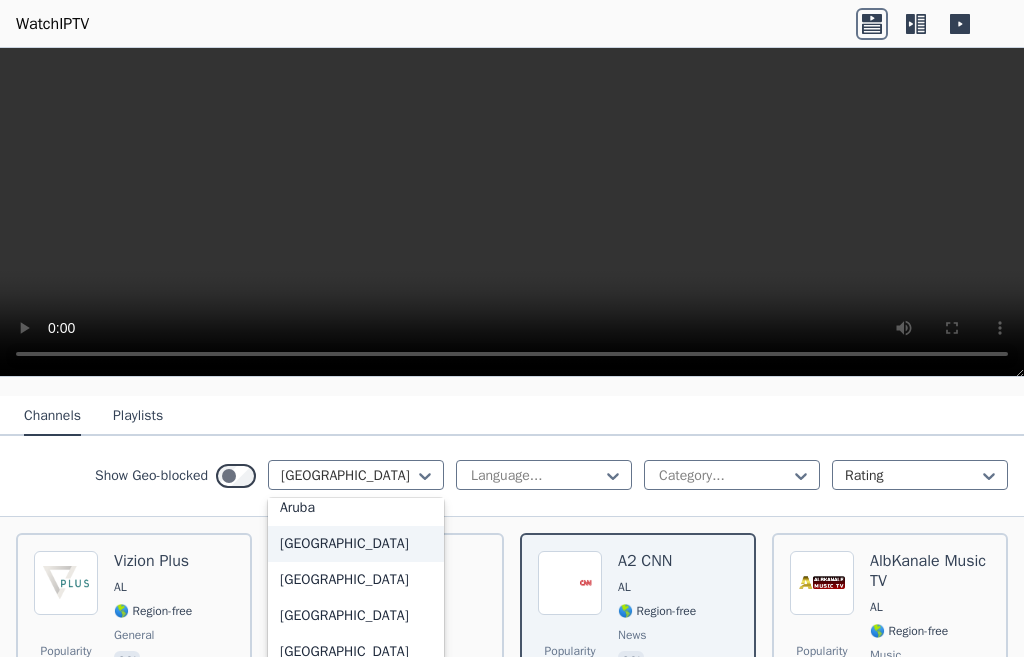 scroll, scrollTop: 400, scrollLeft: 0, axis: vertical 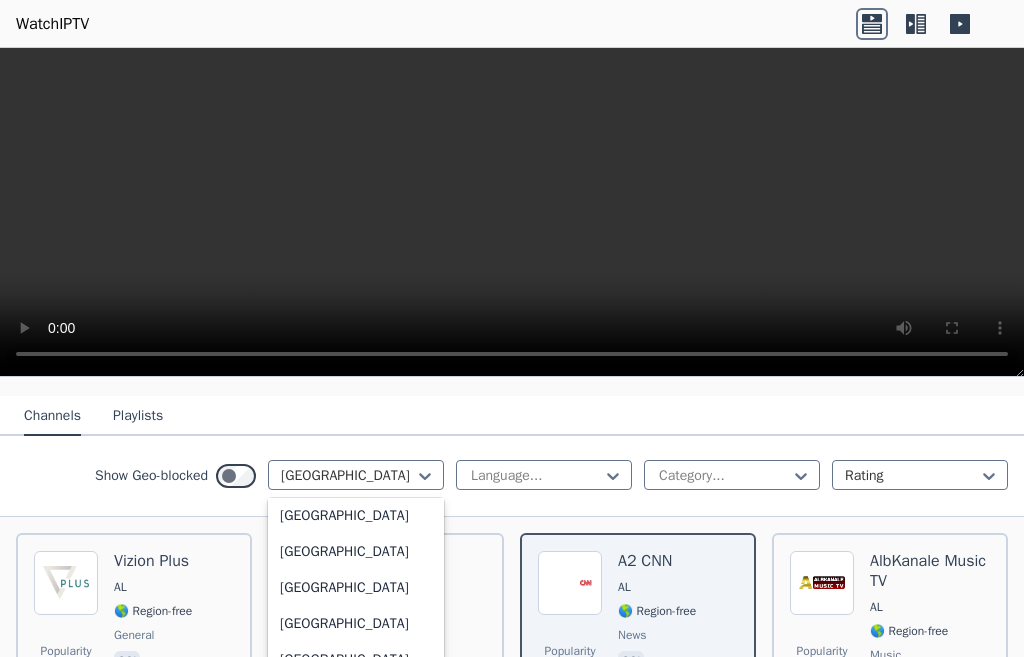 click on "[GEOGRAPHIC_DATA]" at bounding box center (356, 480) 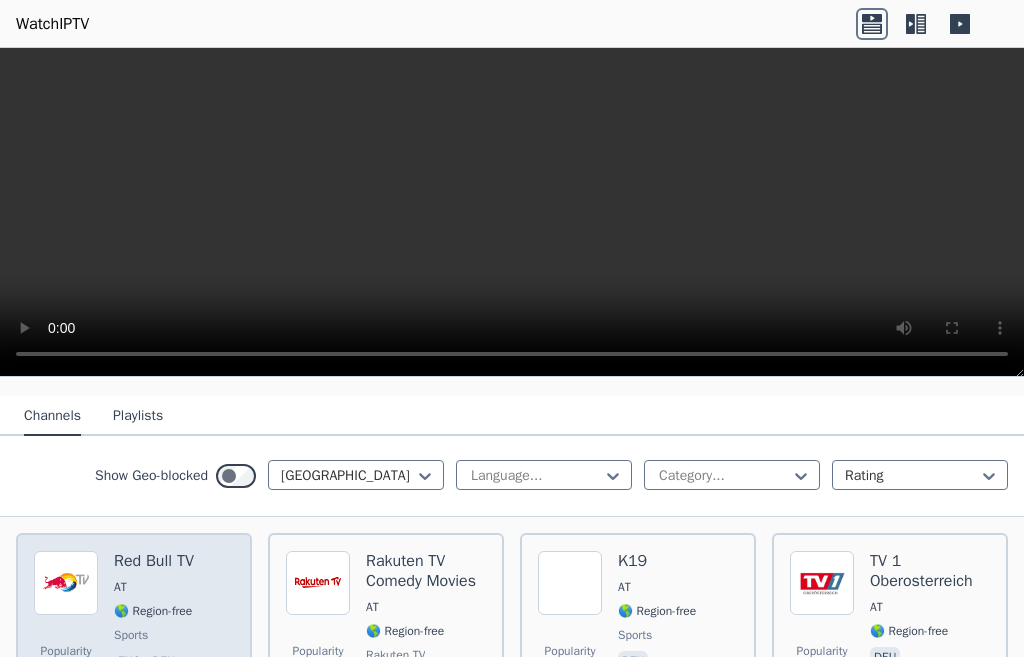 click on "Red Bull TV AT 🌎 Region-free sports eng deu" at bounding box center (154, 635) 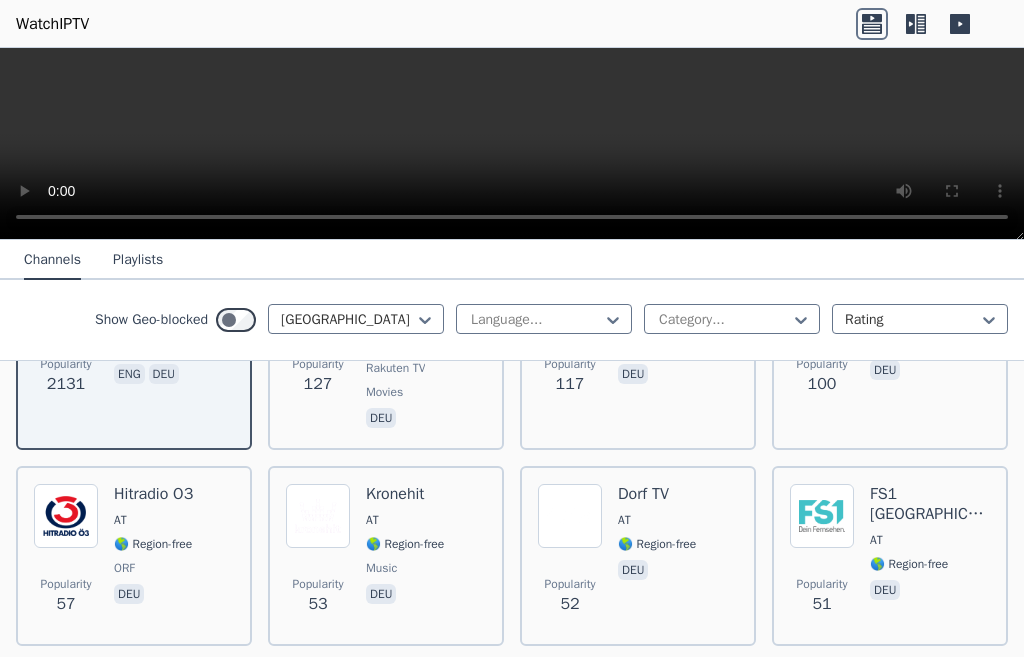 scroll, scrollTop: 400, scrollLeft: 0, axis: vertical 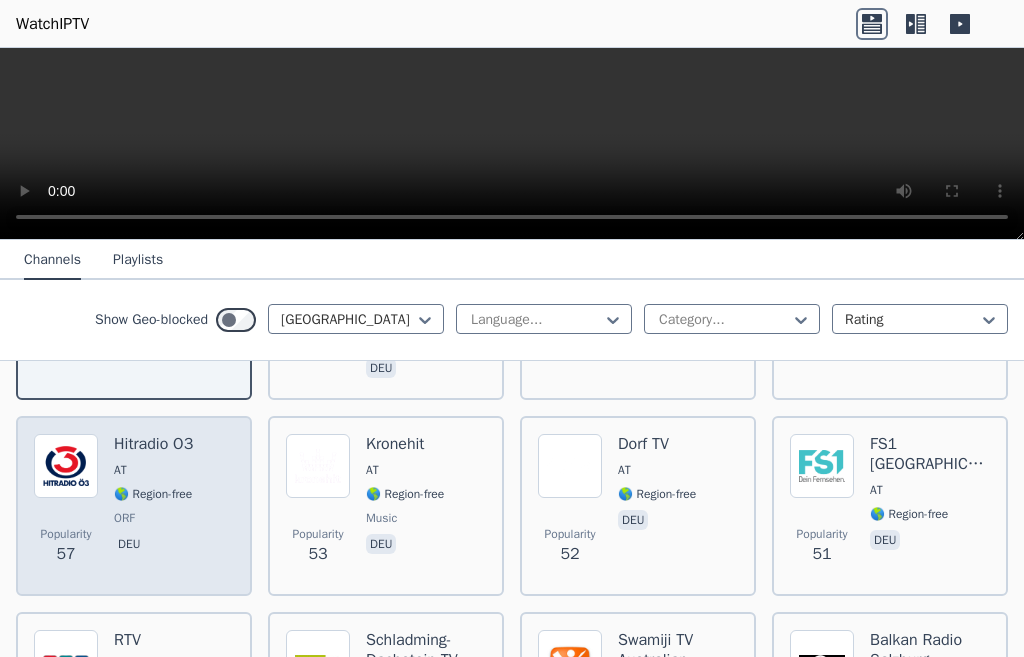 click on "ORF" at bounding box center (124, 518) 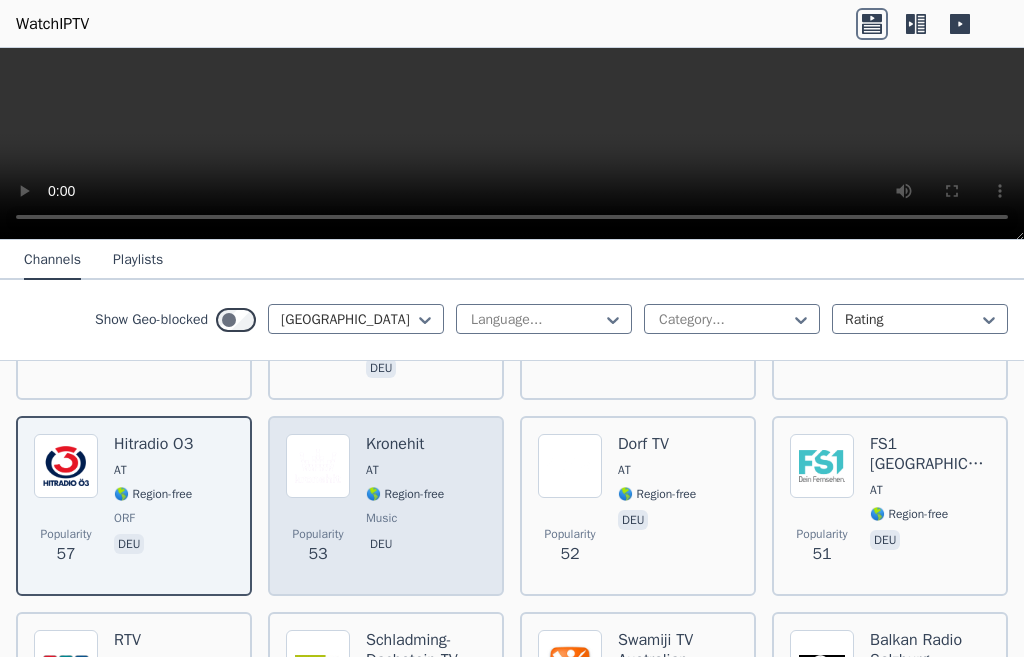 click on "music" at bounding box center (381, 518) 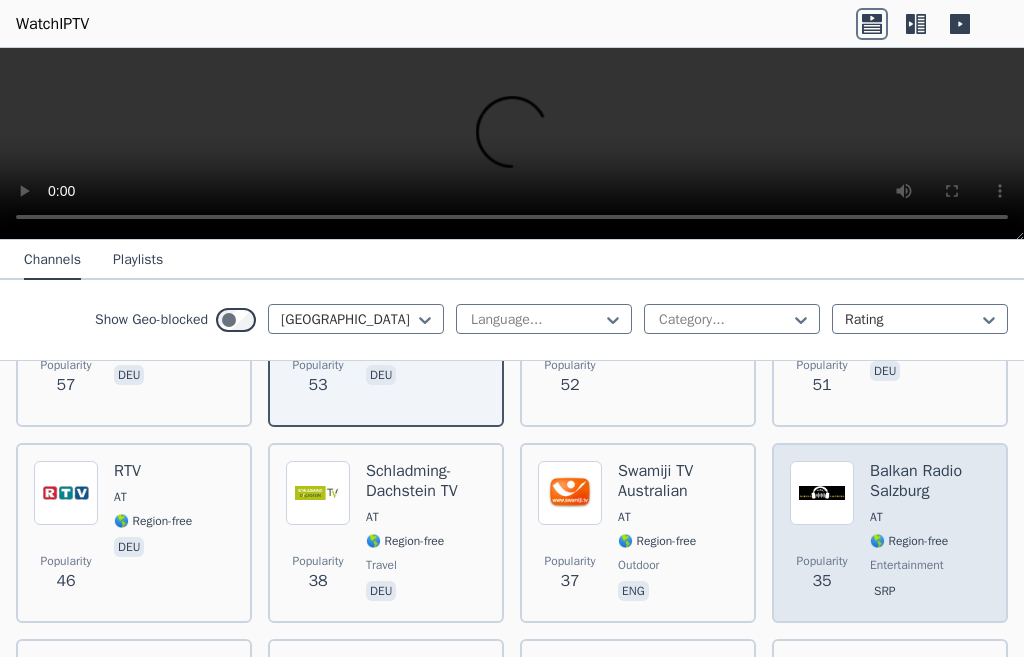 scroll, scrollTop: 600, scrollLeft: 0, axis: vertical 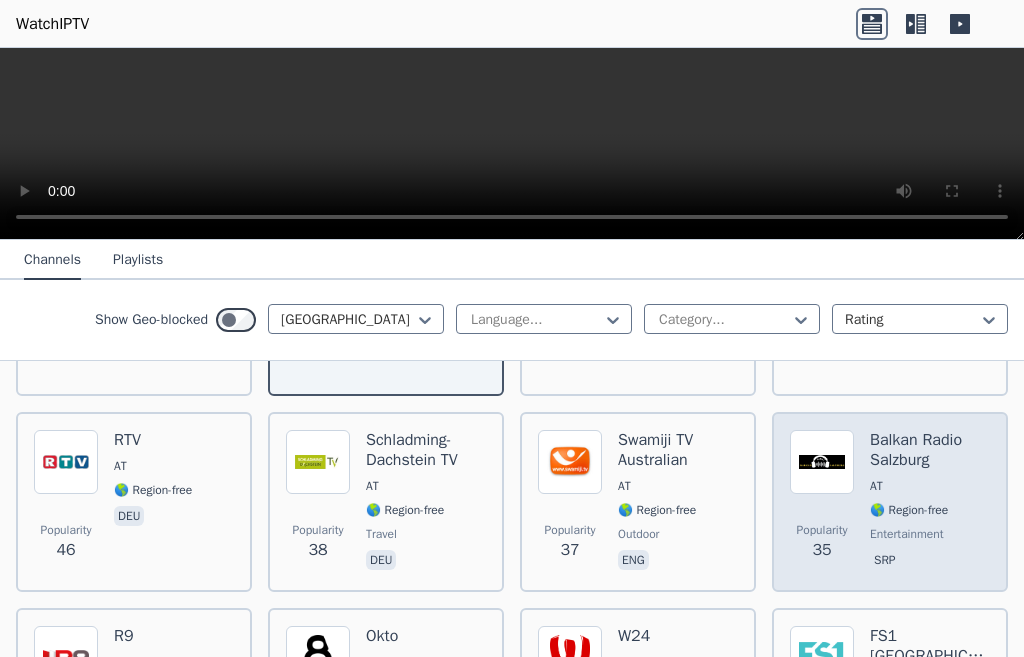 click on "🌎 Region-free" at bounding box center [909, 510] 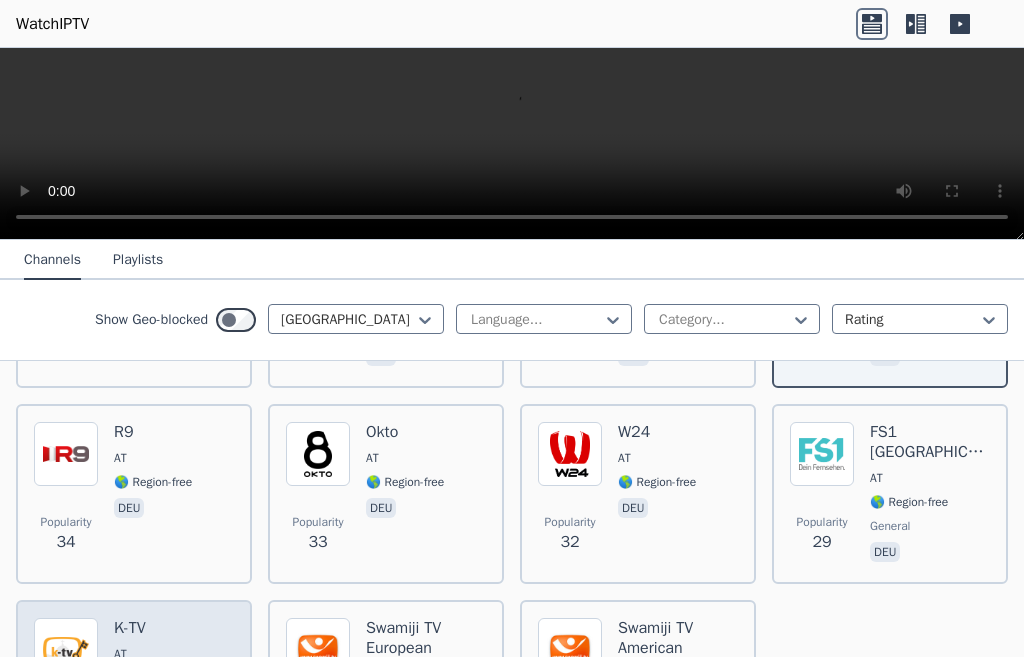 scroll, scrollTop: 800, scrollLeft: 0, axis: vertical 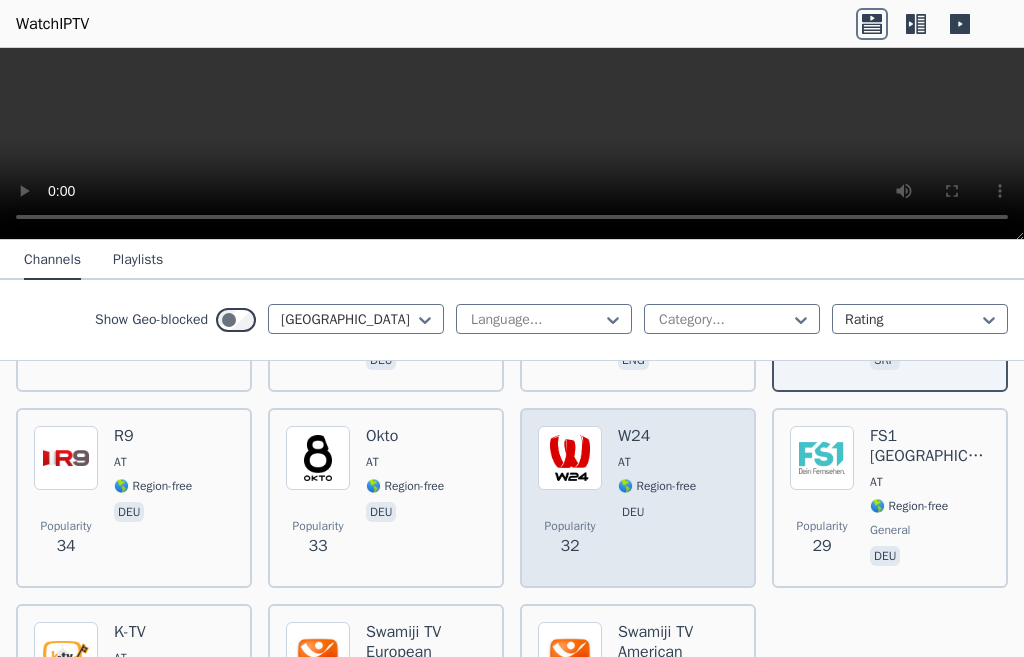 click on "W24 AT 🌎 Region-free deu" at bounding box center [657, 498] 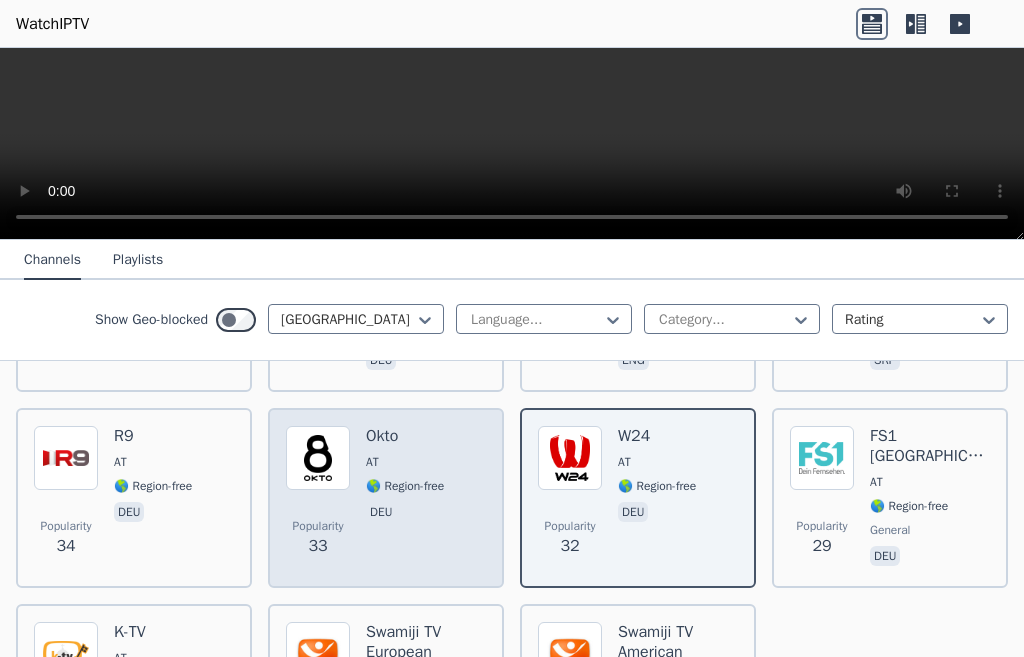 click on "Popularity 33" at bounding box center (318, 498) 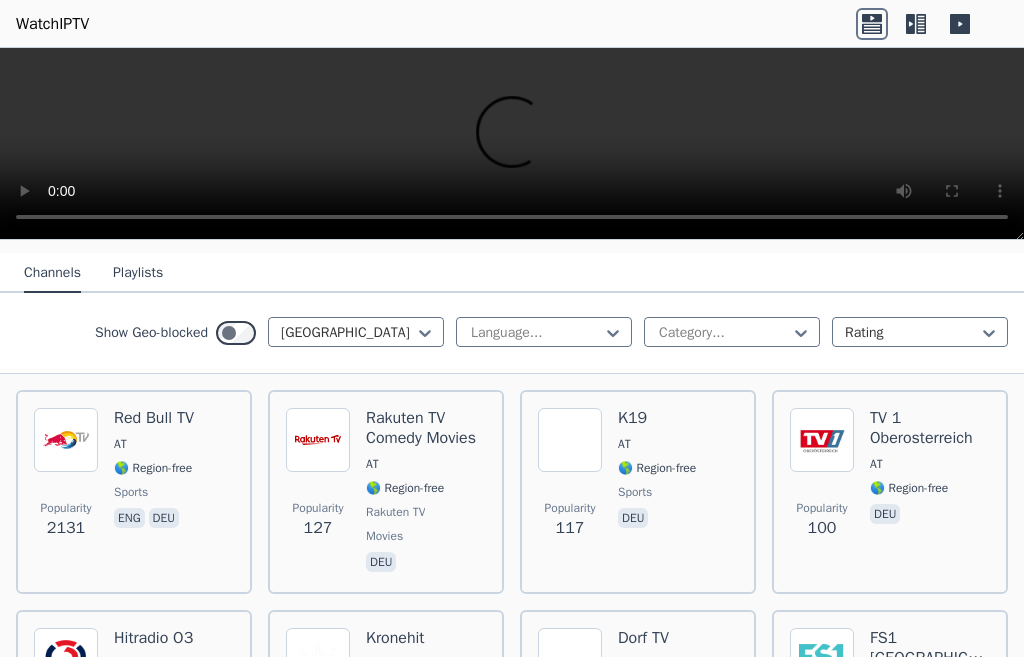 scroll, scrollTop: 200, scrollLeft: 0, axis: vertical 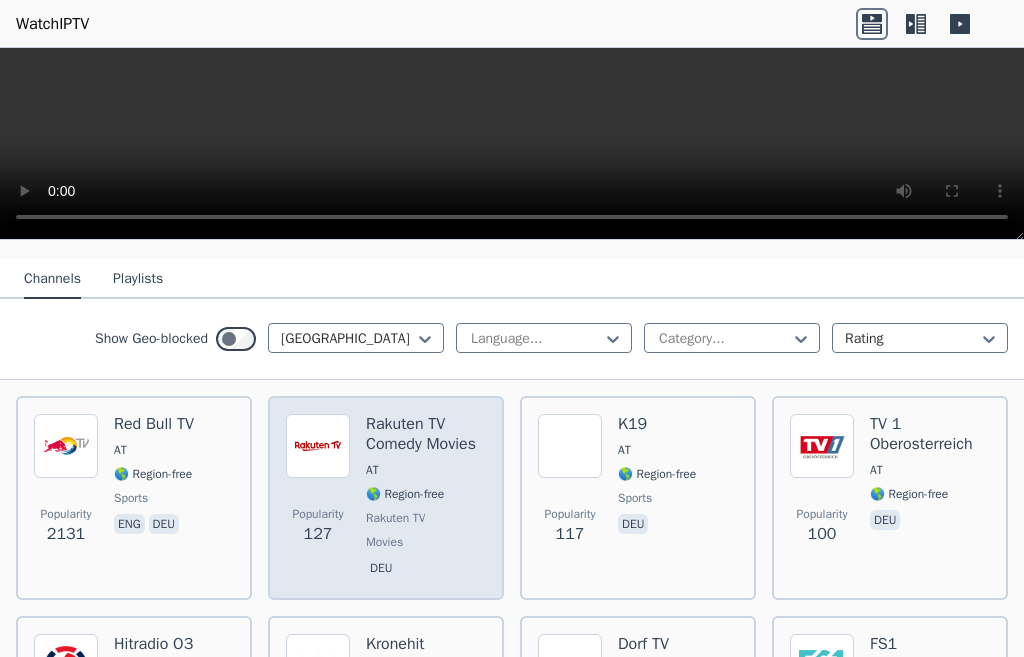 click on "🌎 Region-free" at bounding box center (405, 494) 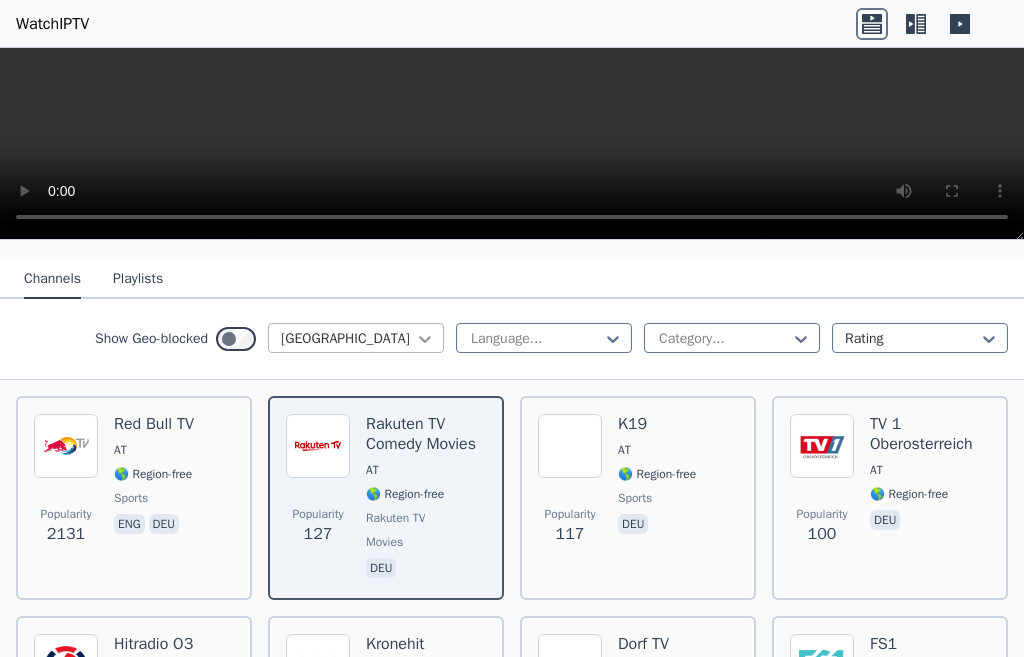 click 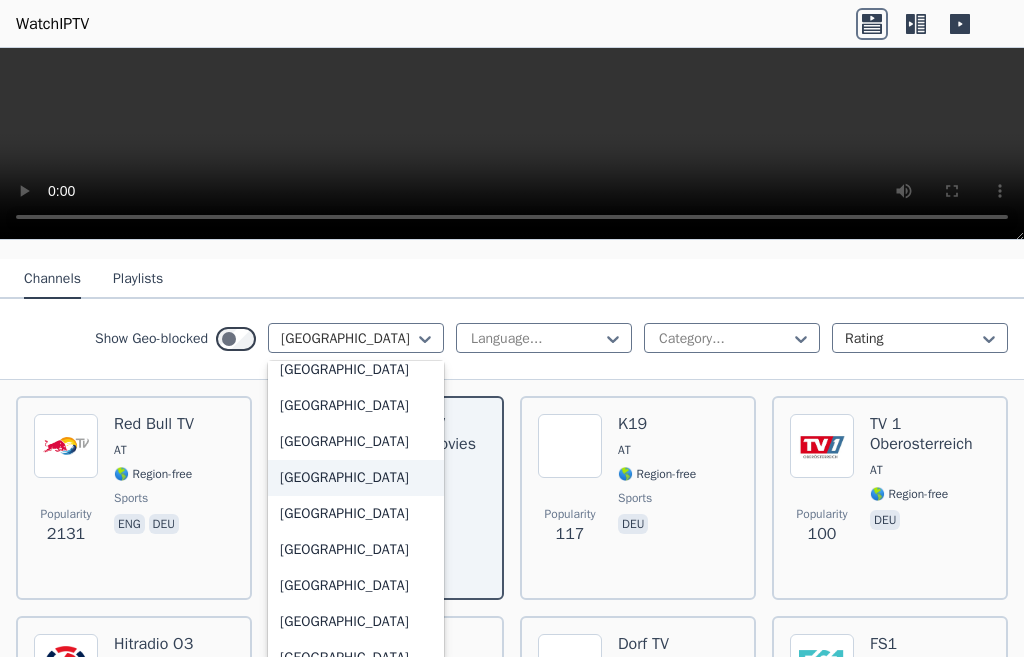scroll, scrollTop: 581, scrollLeft: 0, axis: vertical 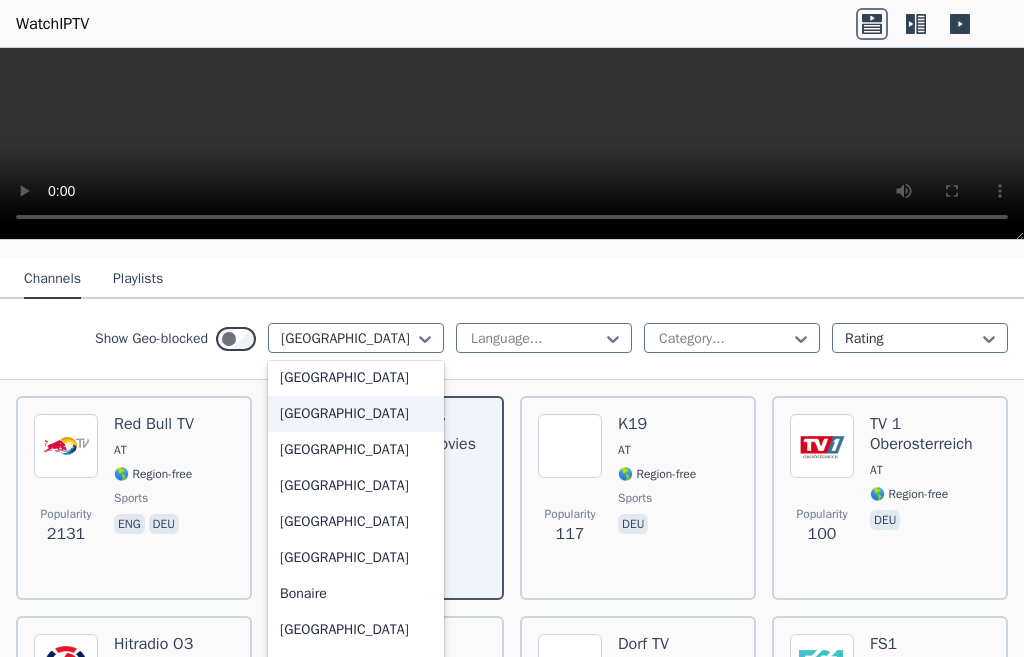 click on "[GEOGRAPHIC_DATA]" at bounding box center [356, 414] 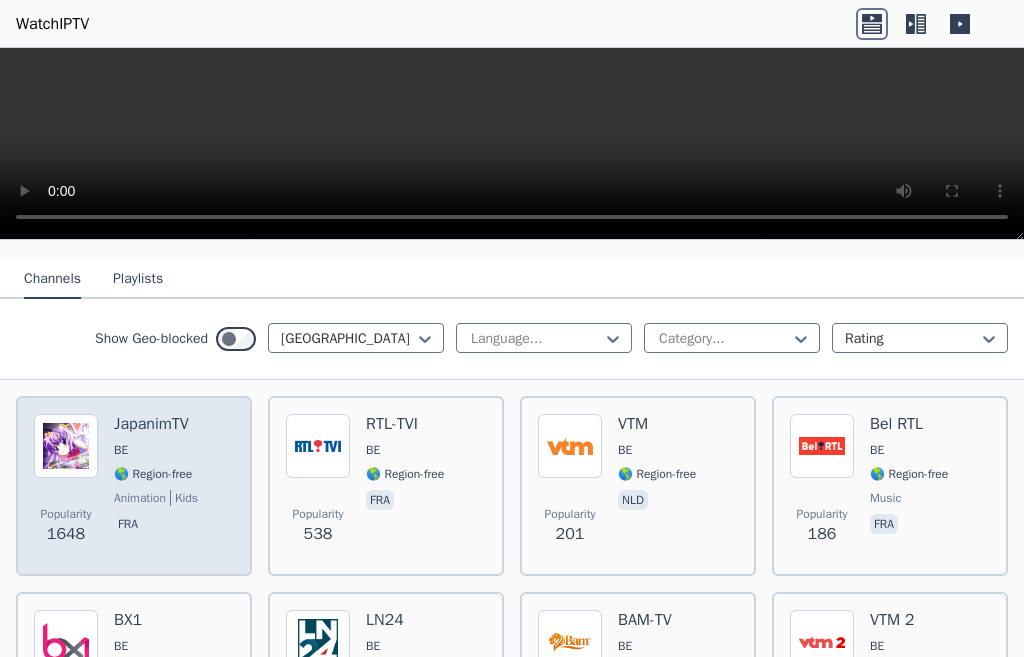 click on "JapanimTV BE 🌎 Region-free animation kids fra" at bounding box center (156, 486) 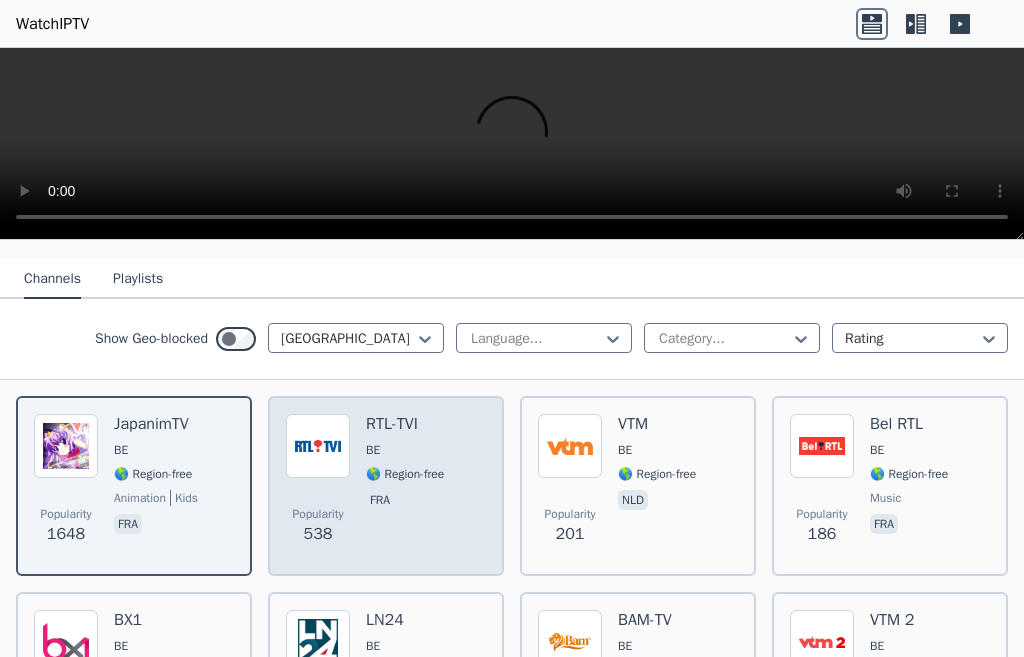 click on "RTL-TVI BE 🌎 Region-free fra" at bounding box center [405, 486] 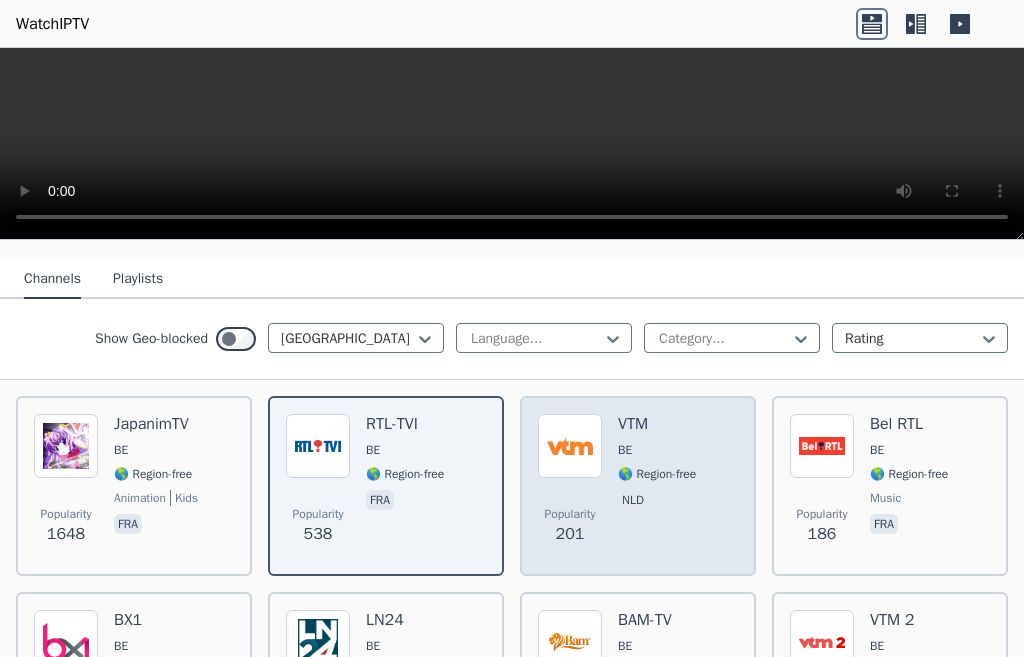 click on "nld" at bounding box center [633, 500] 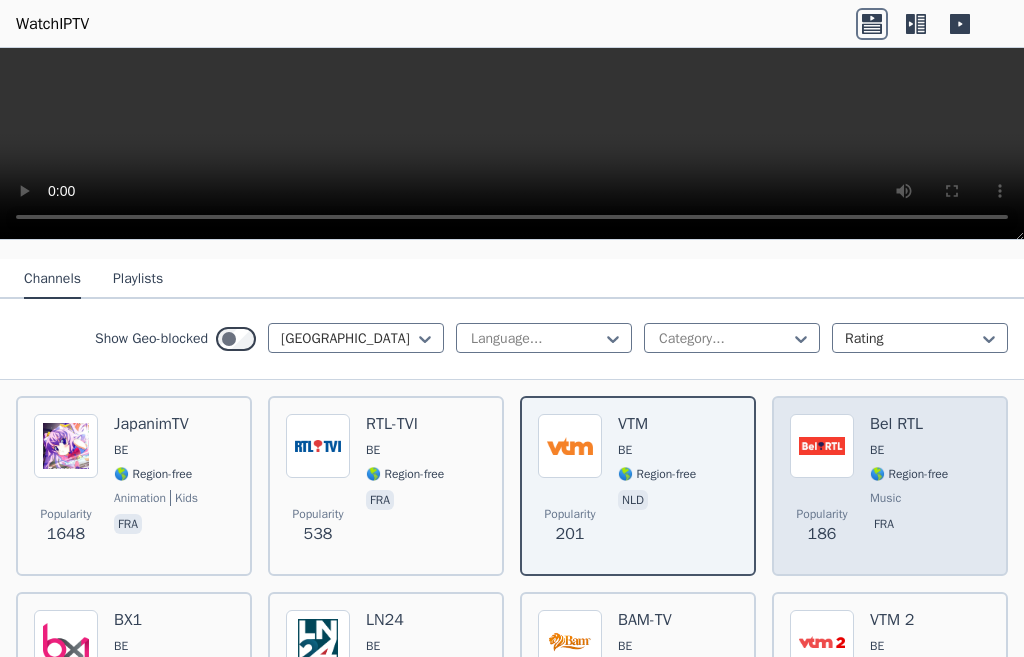 click on "fra" at bounding box center [909, 526] 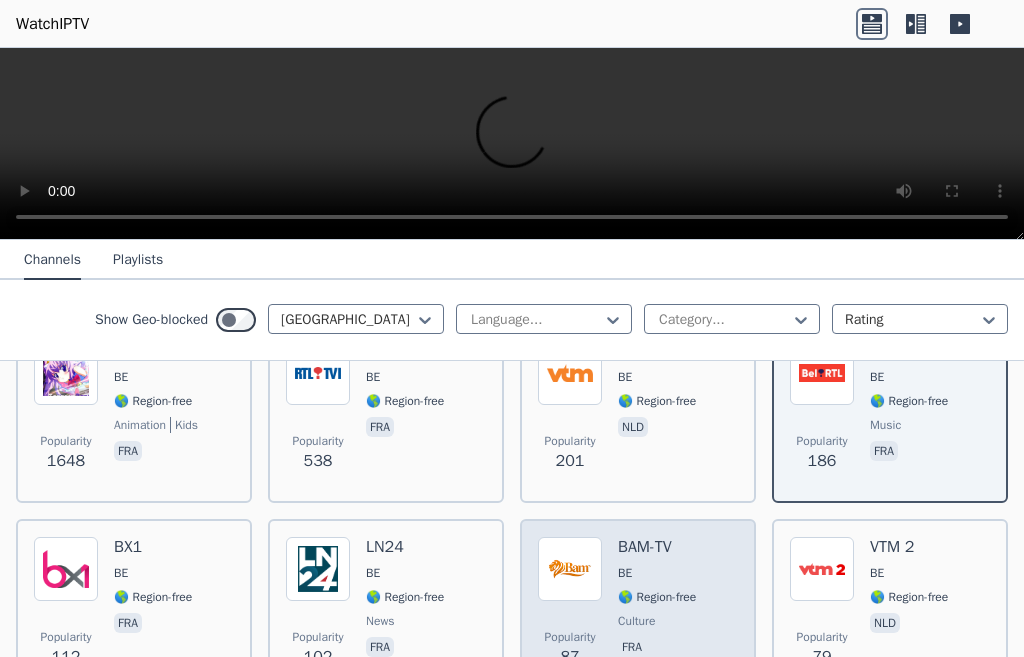 scroll, scrollTop: 400, scrollLeft: 0, axis: vertical 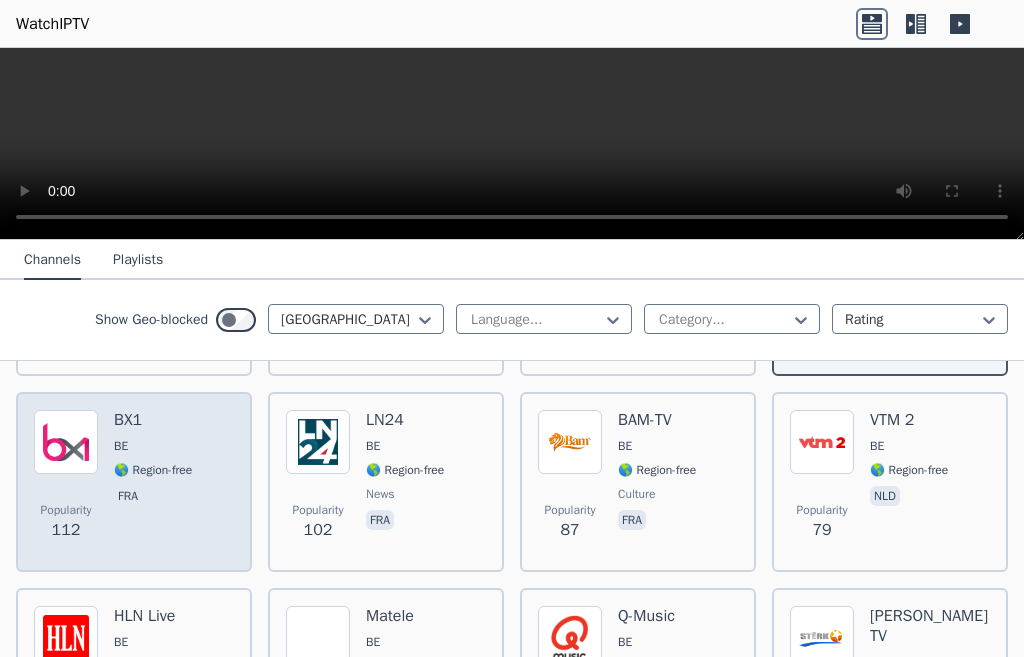 click on "fra" at bounding box center (128, 496) 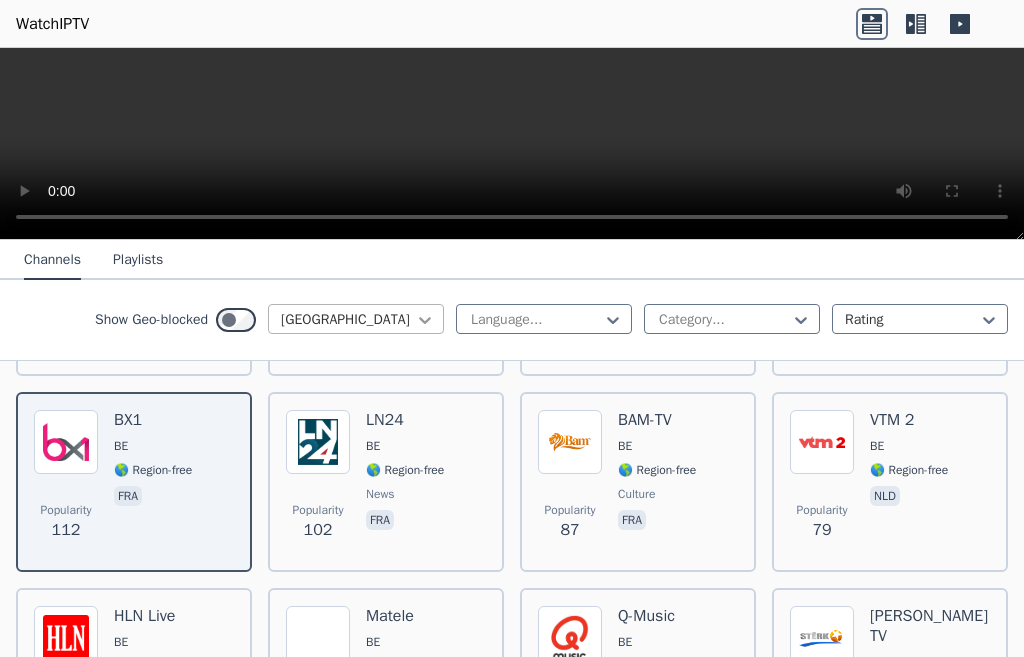 click 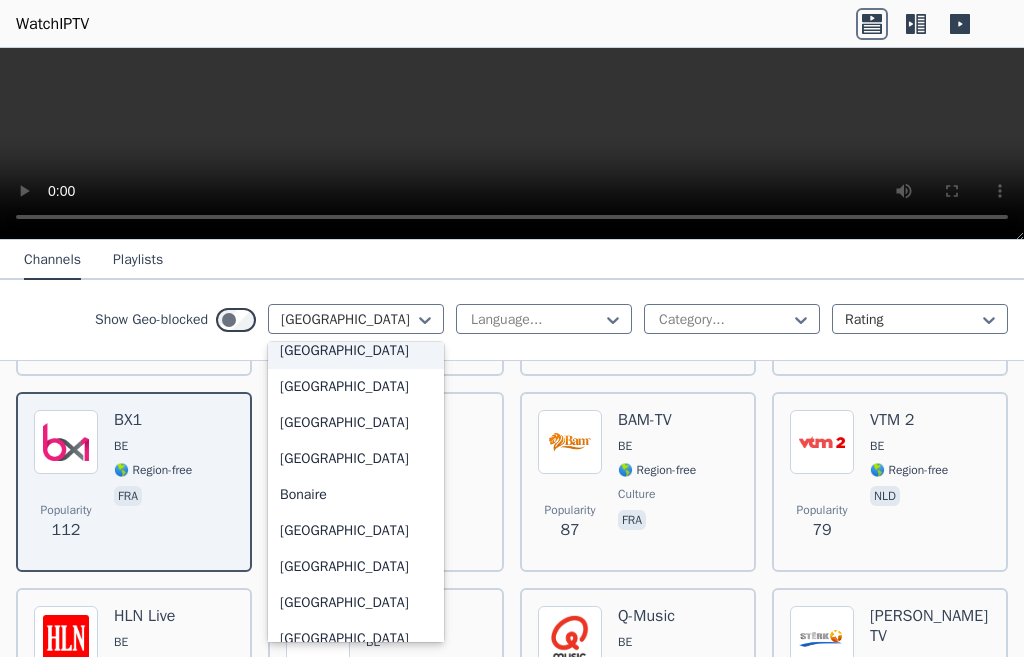 scroll, scrollTop: 761, scrollLeft: 0, axis: vertical 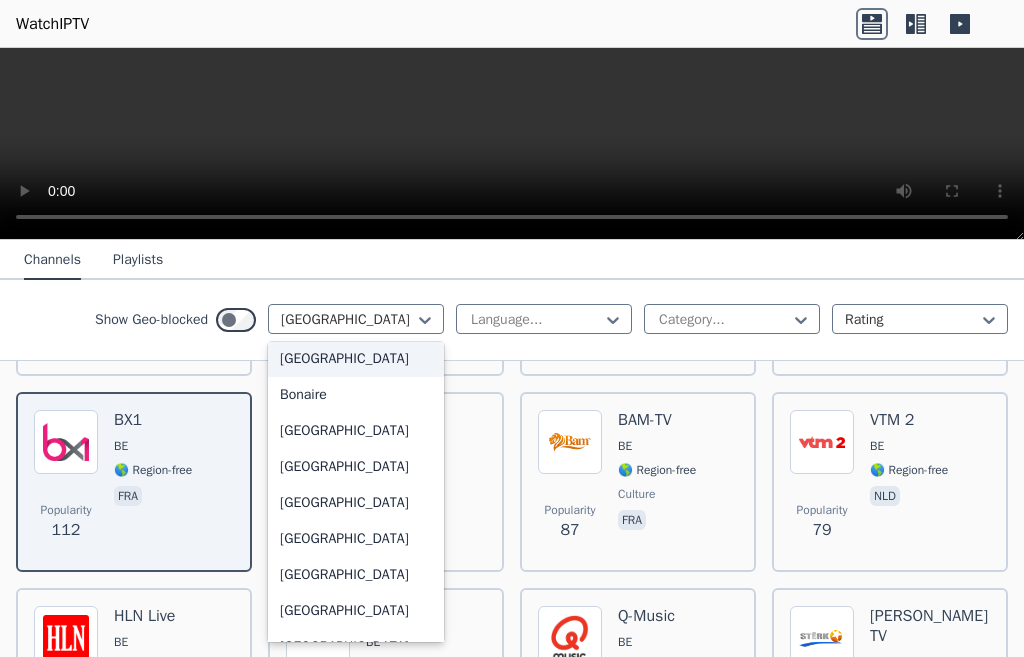 click on "[GEOGRAPHIC_DATA]" at bounding box center [356, 359] 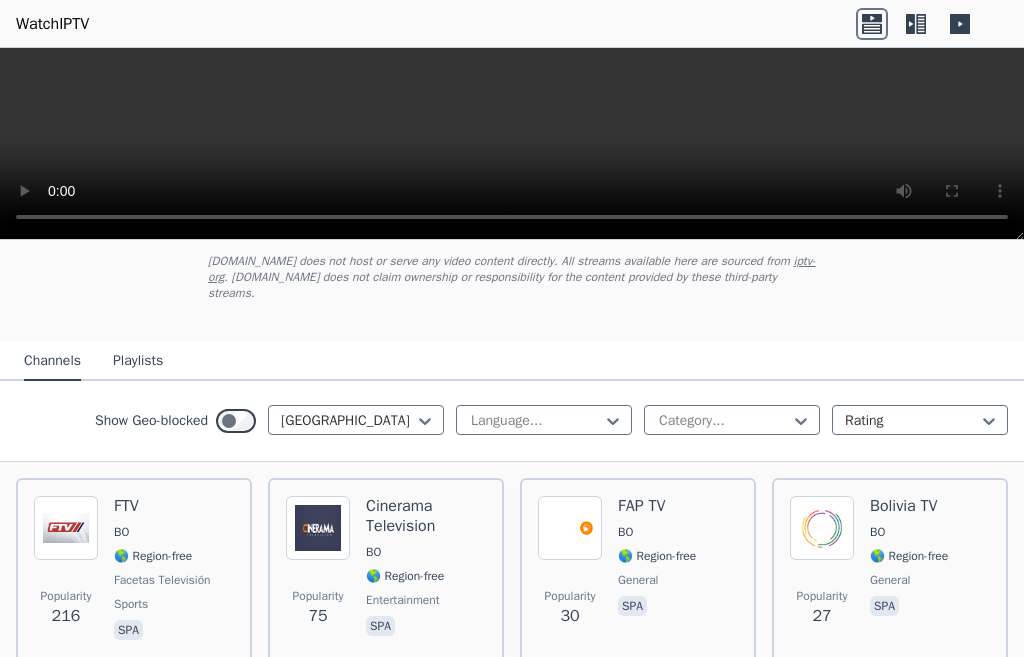 scroll, scrollTop: 200, scrollLeft: 0, axis: vertical 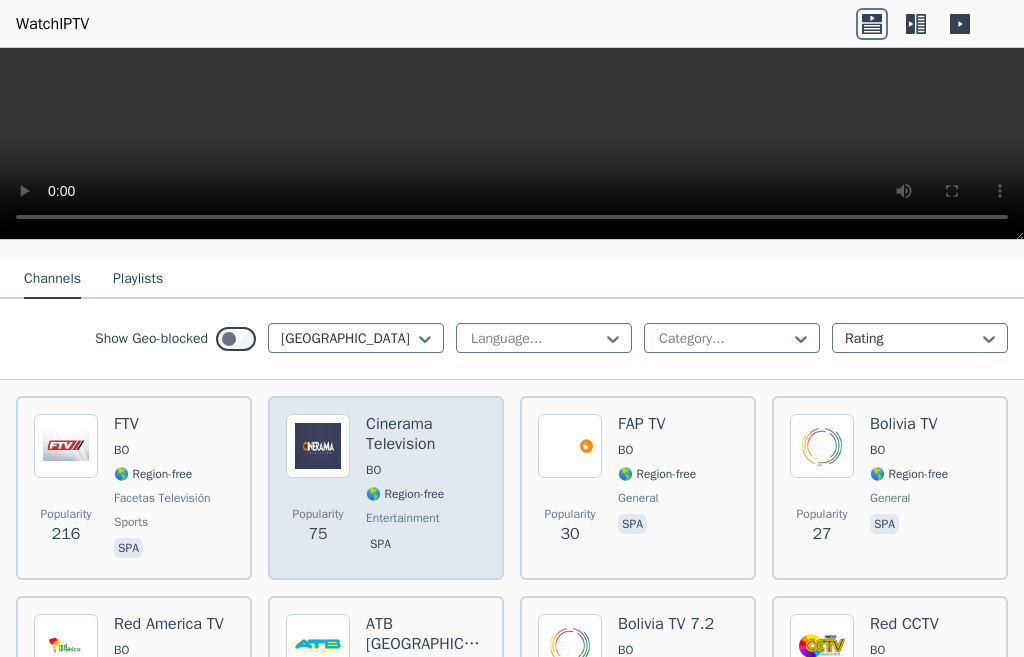 click on "🌎 Region-free" at bounding box center (405, 494) 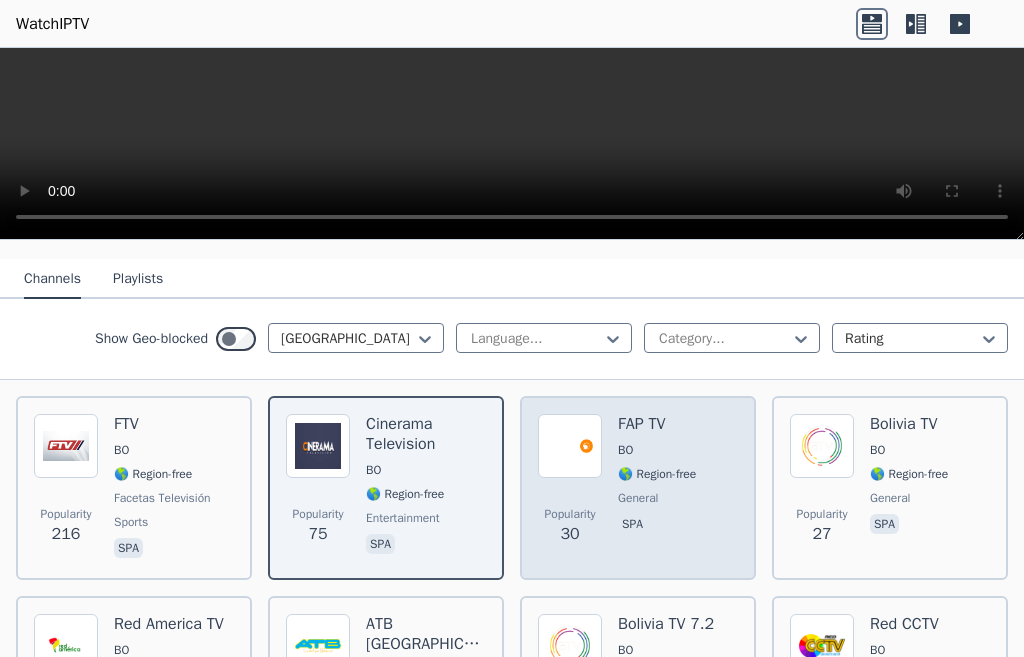 click on "Popularity 30 FAP TV BO 🌎 Region-free general spa" at bounding box center (638, 488) 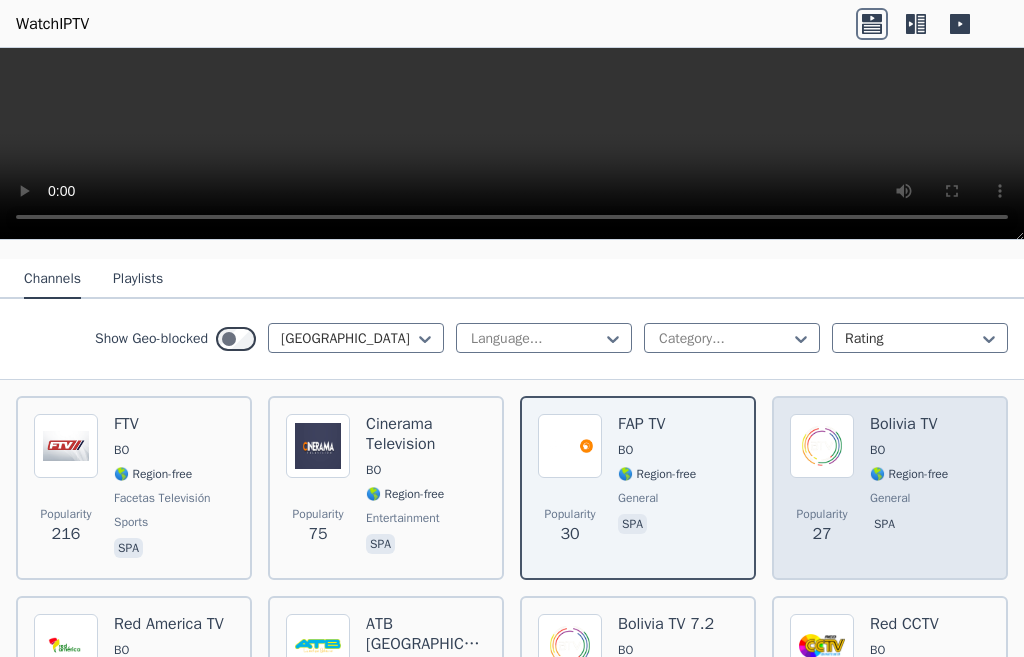 click on "general" at bounding box center [890, 498] 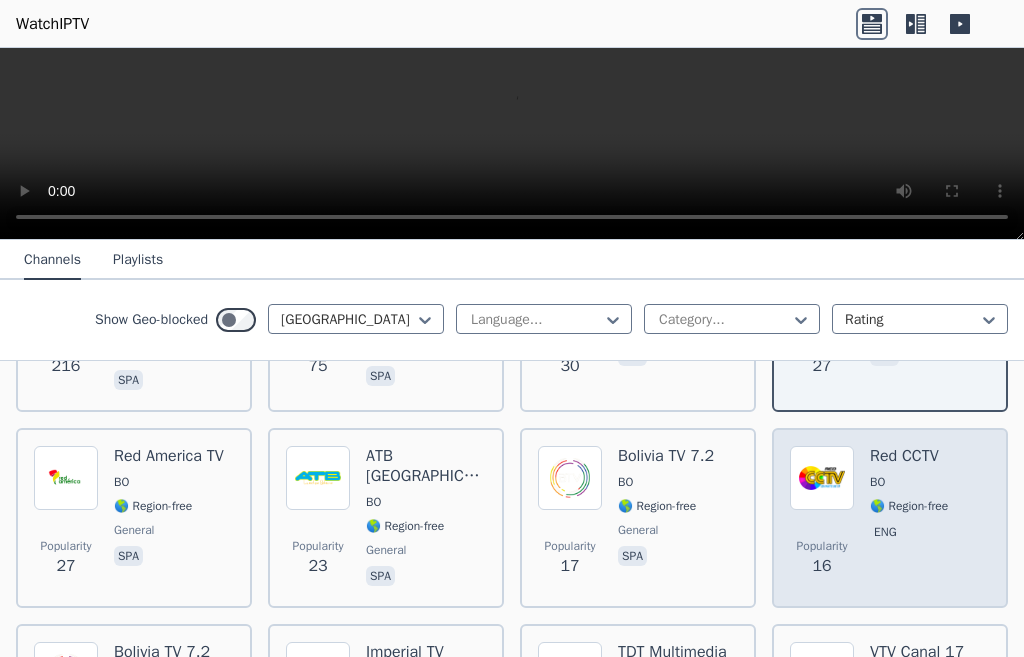 scroll, scrollTop: 400, scrollLeft: 0, axis: vertical 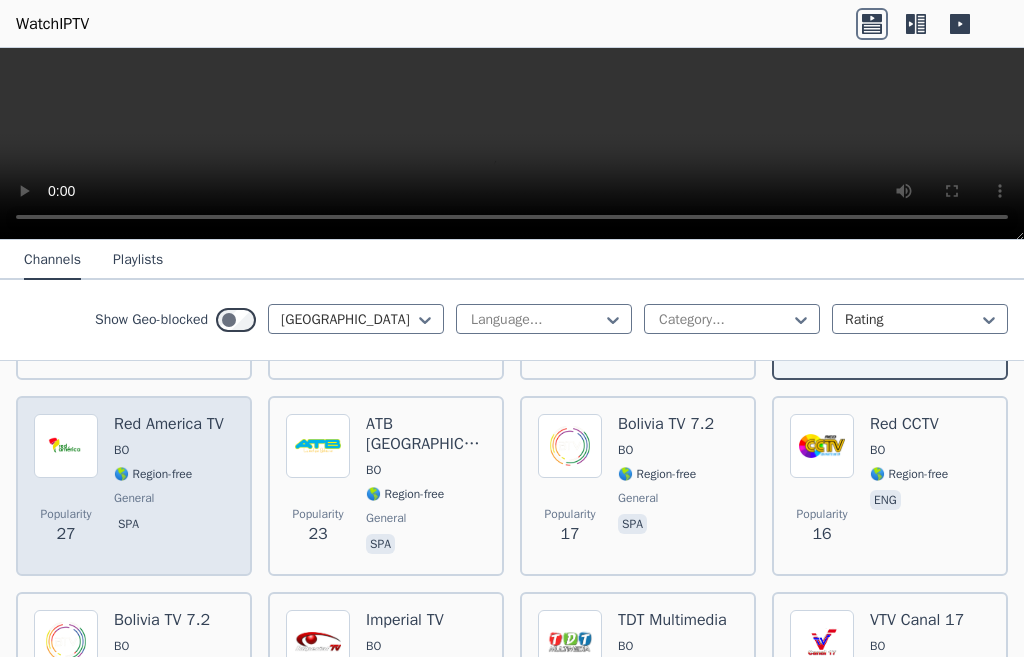 click on "general" at bounding box center [169, 498] 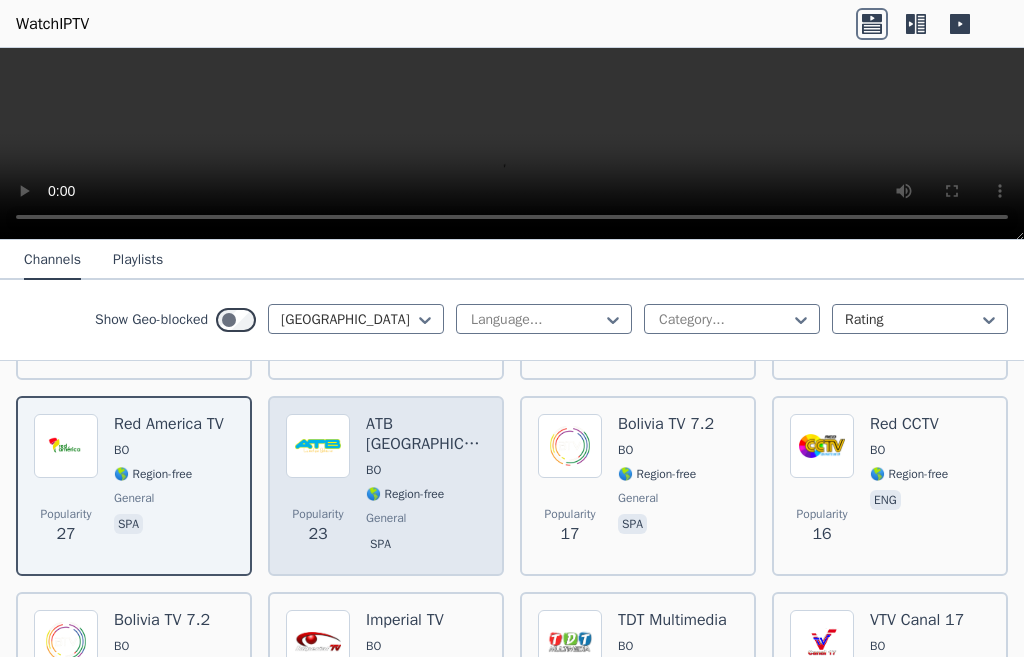 click on "general" at bounding box center (386, 518) 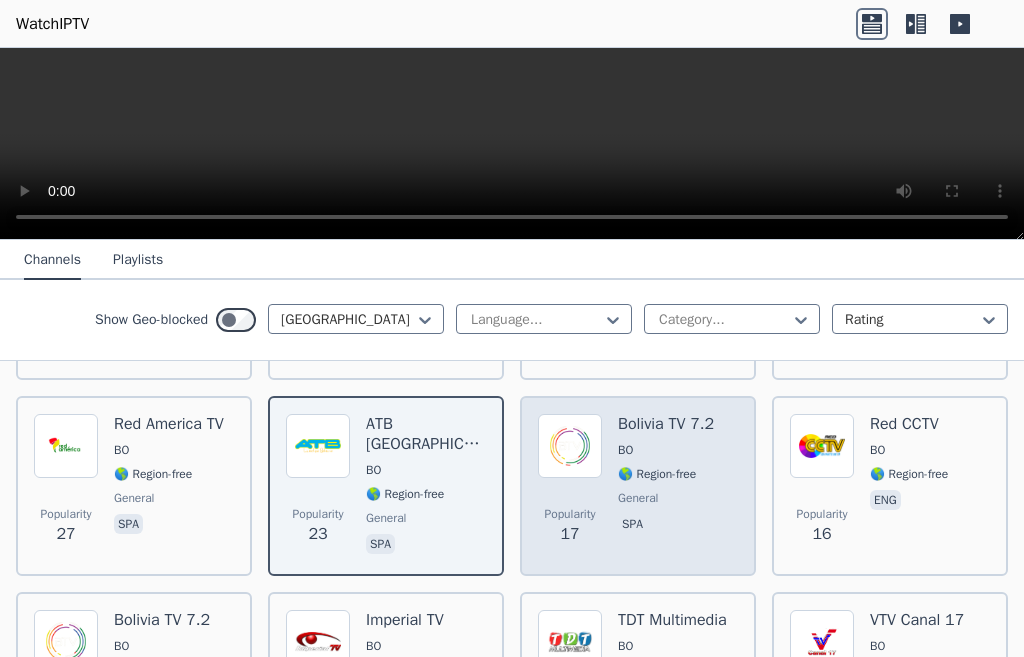 click on "Popularity 17 Bolivia TV 7.2 BO 🌎 Region-free general spa" at bounding box center (638, 486) 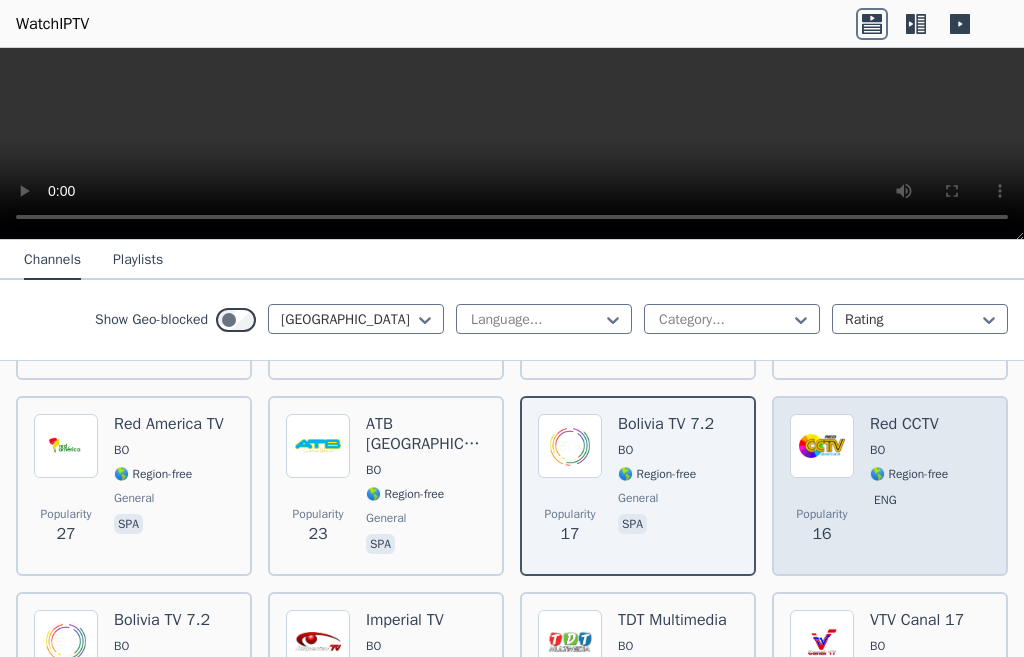 click on "Popularity 16 Red CCTV BO 🌎 Region-free eng" at bounding box center [890, 486] 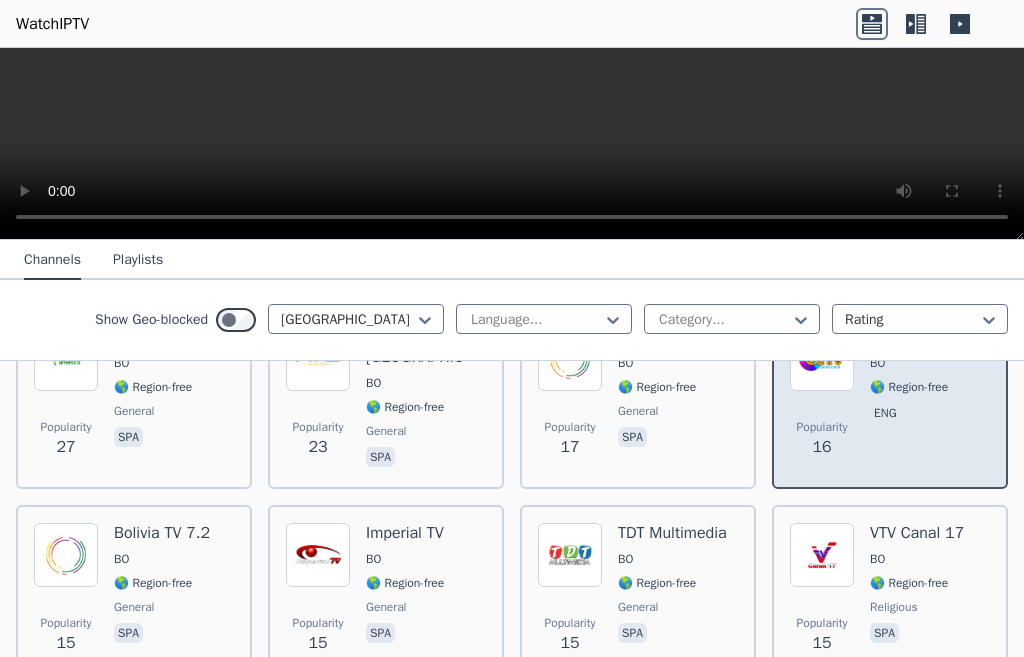 scroll, scrollTop: 600, scrollLeft: 0, axis: vertical 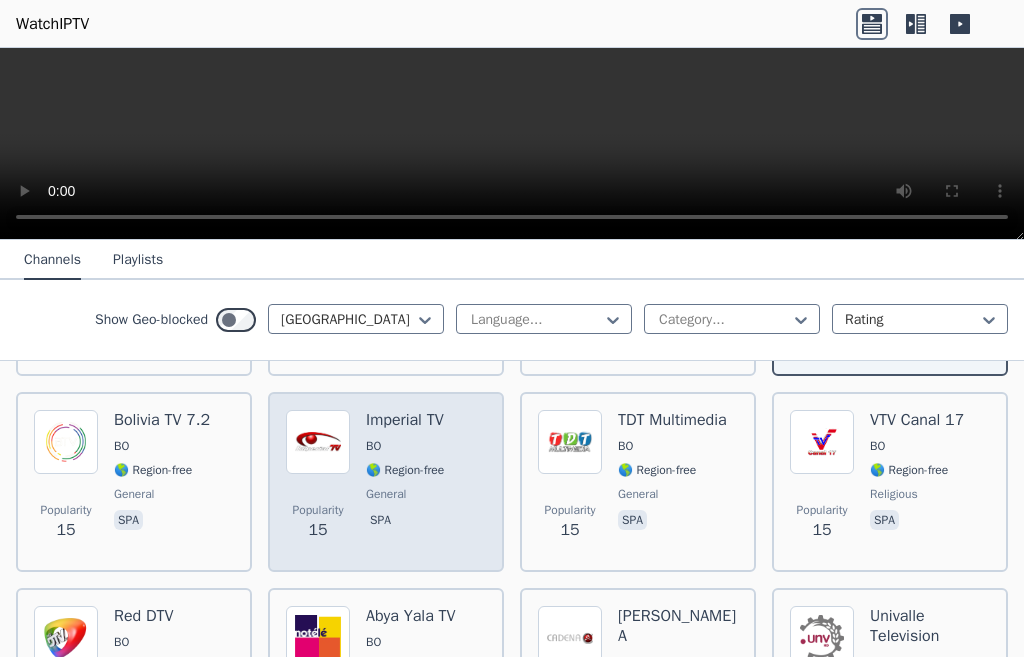 click on "Popularity 15 Imperial TV BO 🌎 Region-free general spa" at bounding box center [386, 482] 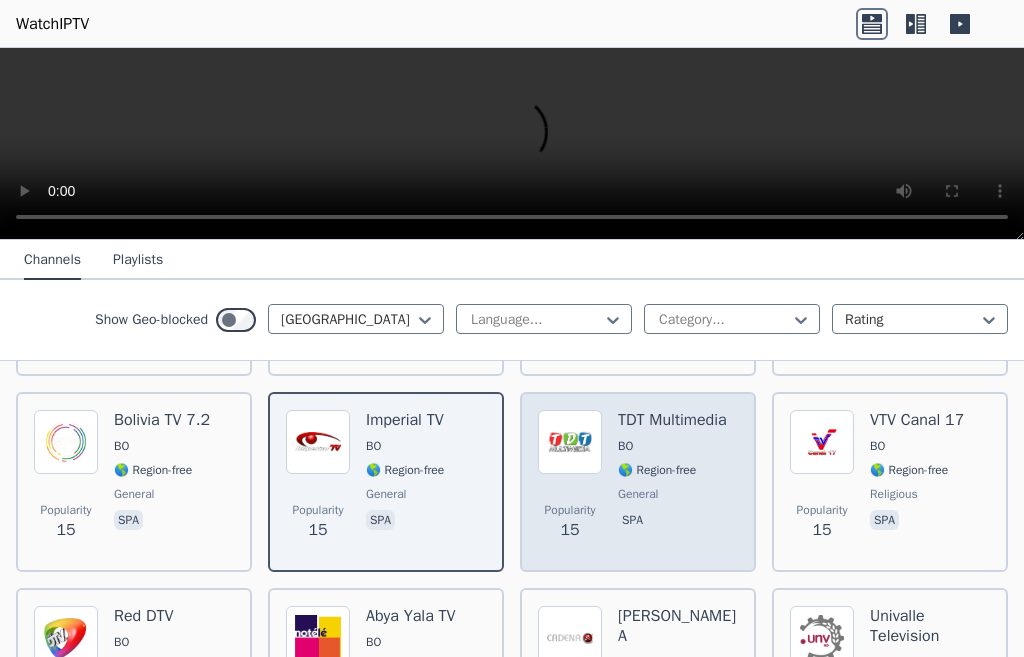 click on "TDT Multimedia BO 🌎 Region-free general spa" at bounding box center (672, 482) 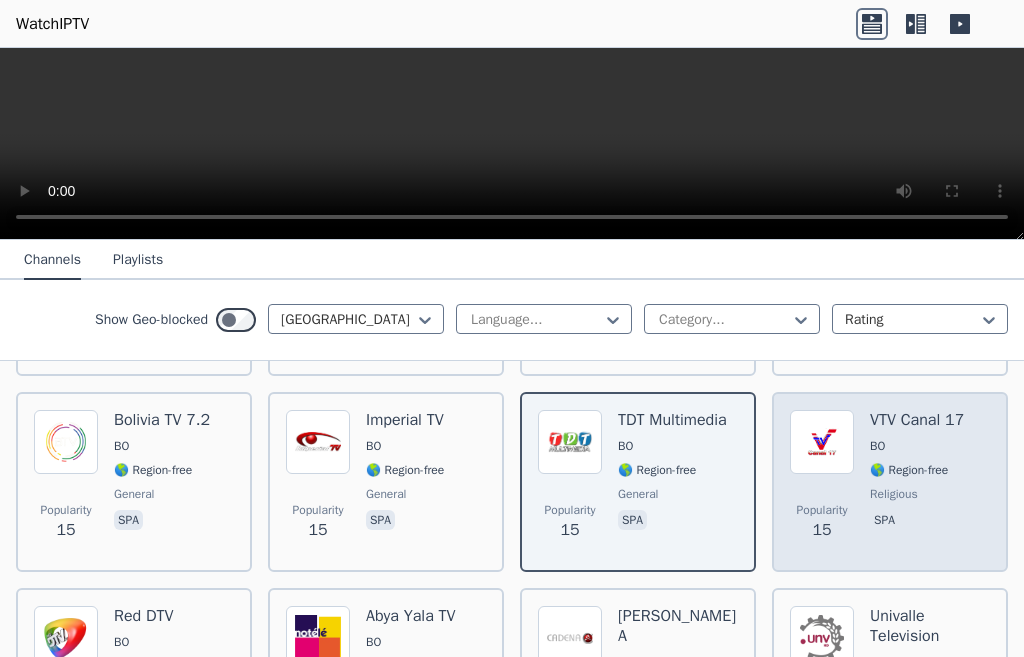 click on "Popularity 15 VTV Canal 17 BO 🌎 Region-free religious spa" at bounding box center [890, 482] 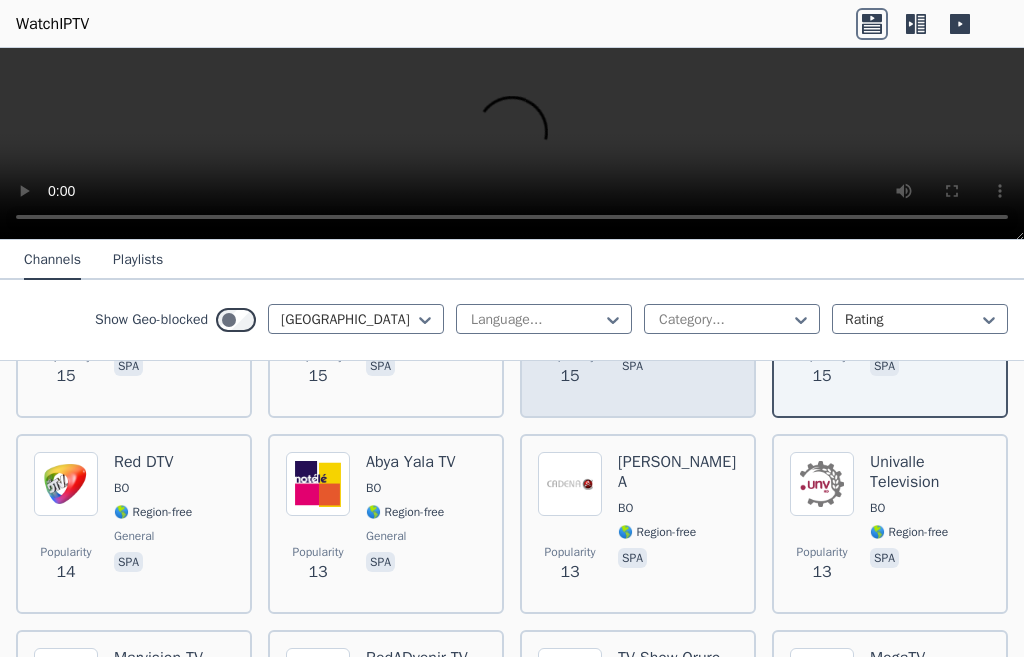 scroll, scrollTop: 800, scrollLeft: 0, axis: vertical 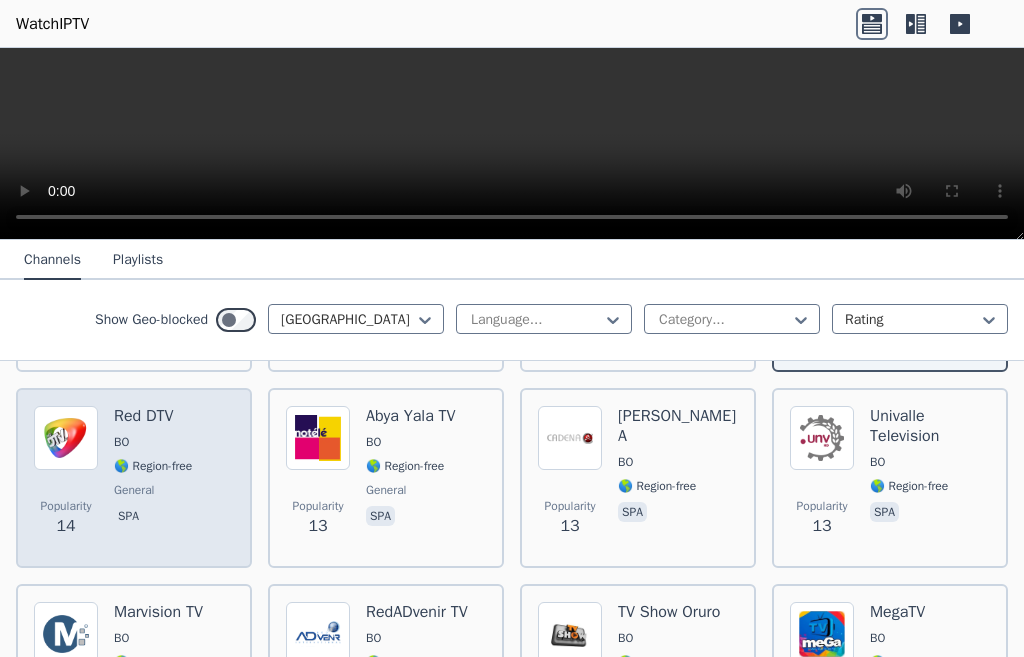 click on "Red DTV BO 🌎 Region-free general spa" at bounding box center (153, 478) 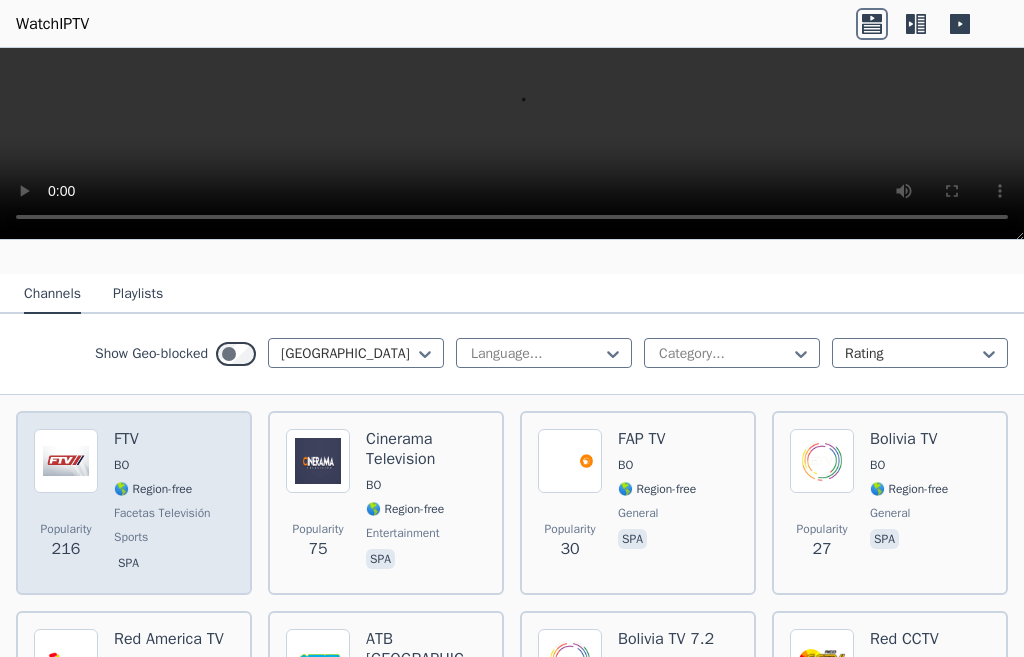 scroll, scrollTop: 200, scrollLeft: 0, axis: vertical 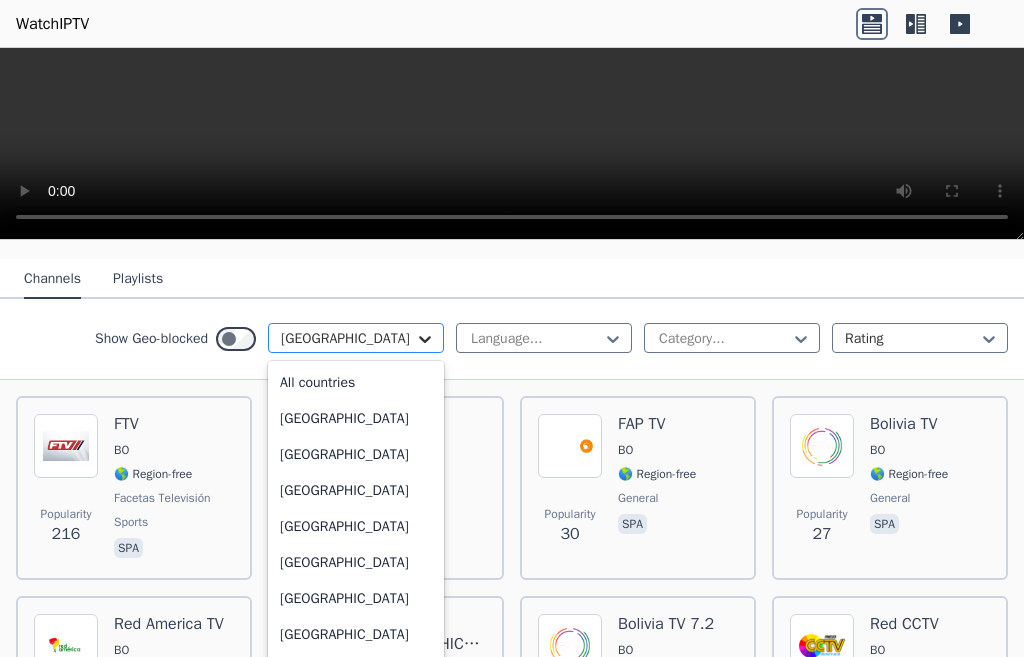 click 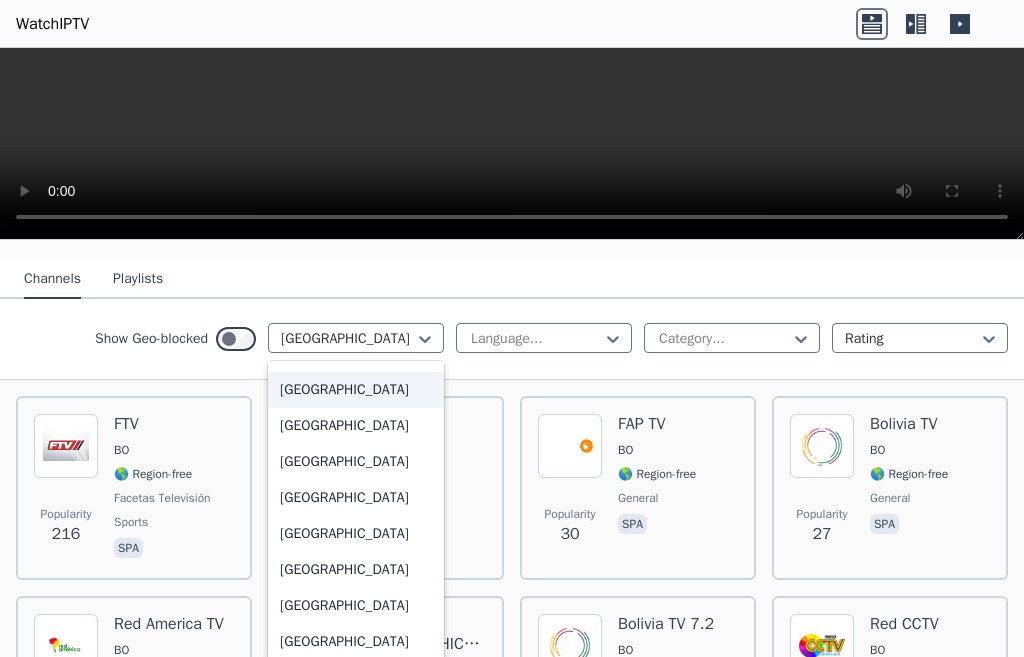 scroll, scrollTop: 921, scrollLeft: 0, axis: vertical 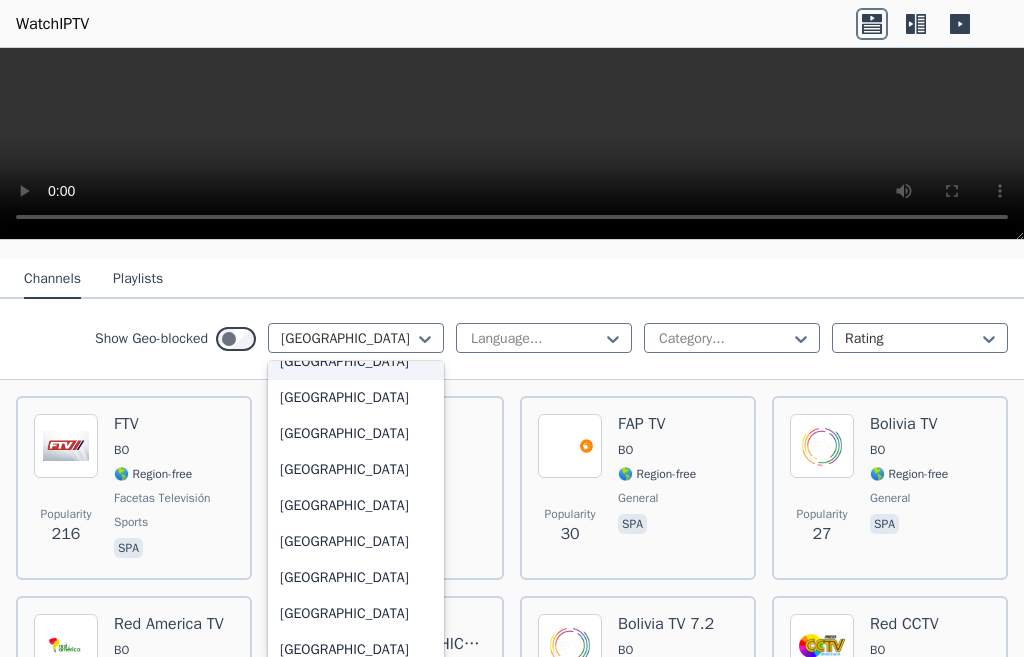 click on "[GEOGRAPHIC_DATA]" at bounding box center (356, 362) 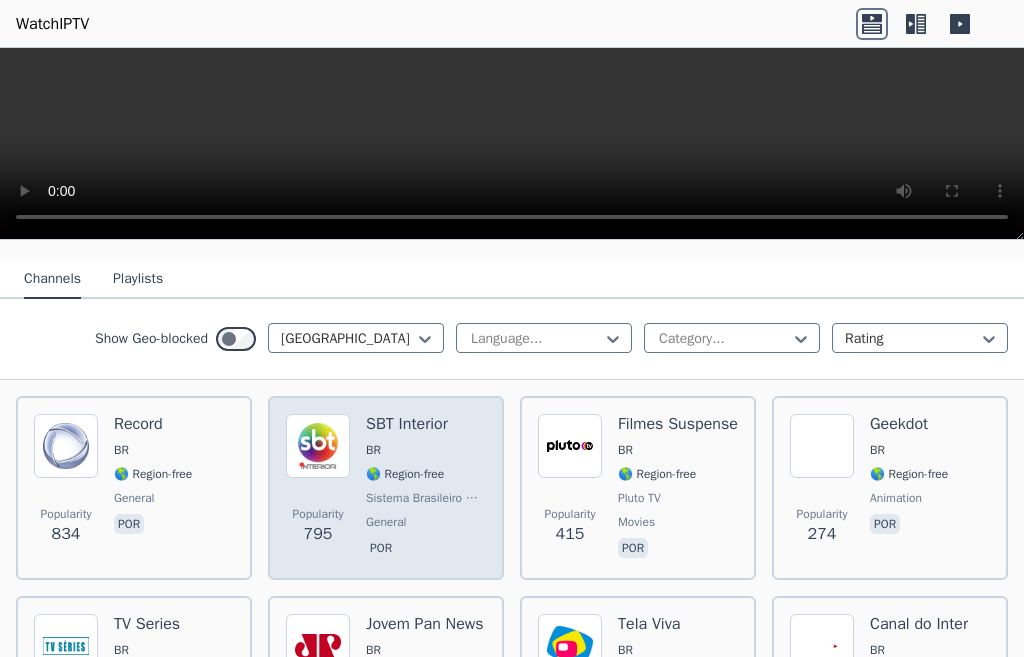 click on "SBT Interior BR 🌎 Region-free Sistema Brasileiro de Televisão general por" at bounding box center (426, 488) 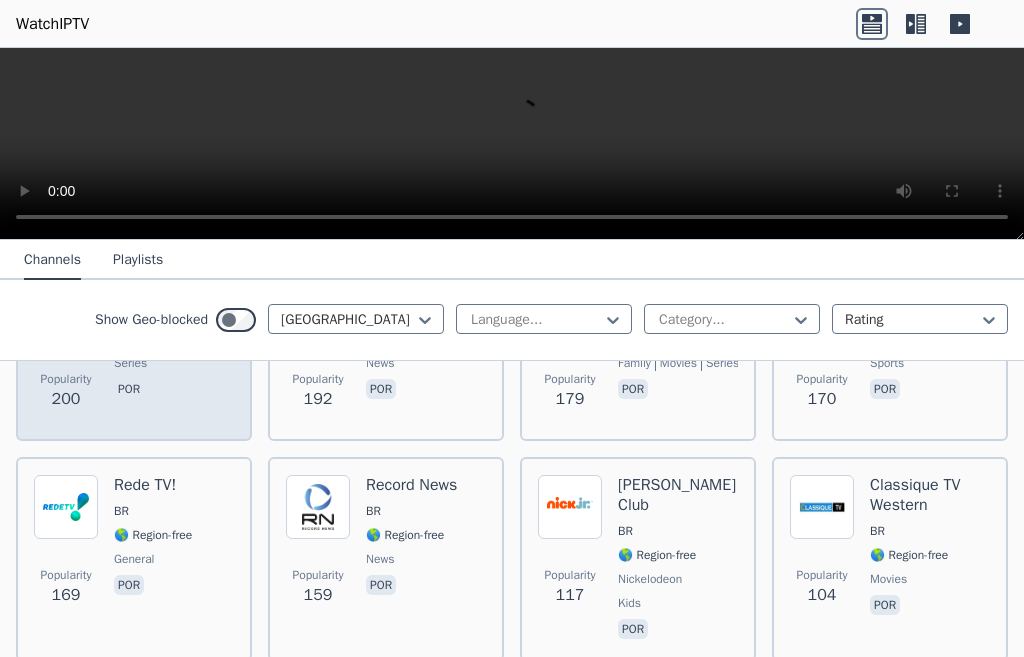 scroll, scrollTop: 600, scrollLeft: 0, axis: vertical 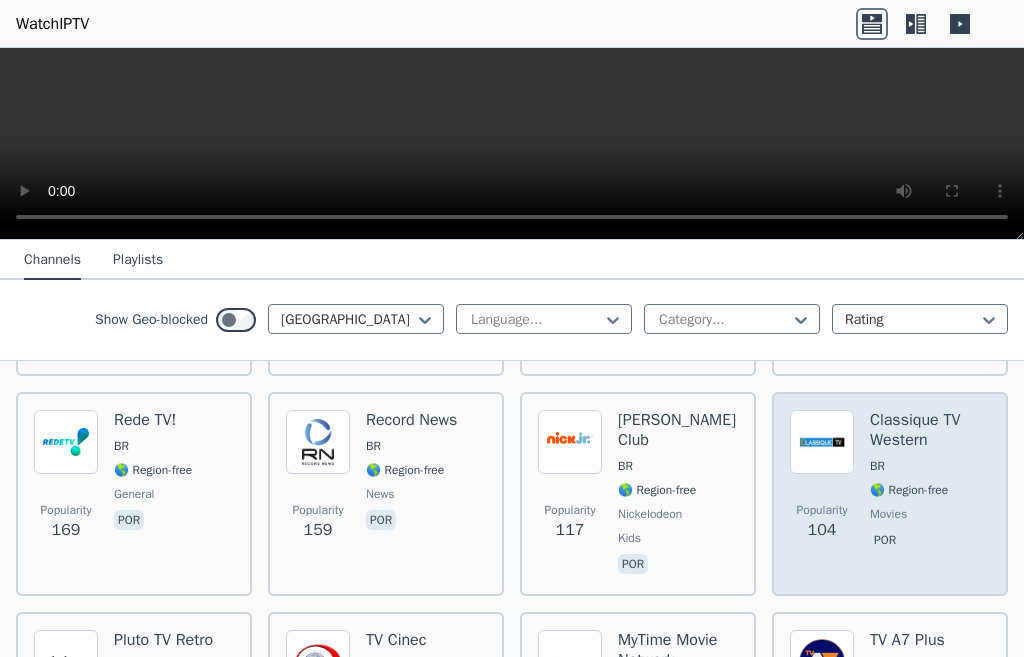 click on "Popularity 104" at bounding box center [822, 494] 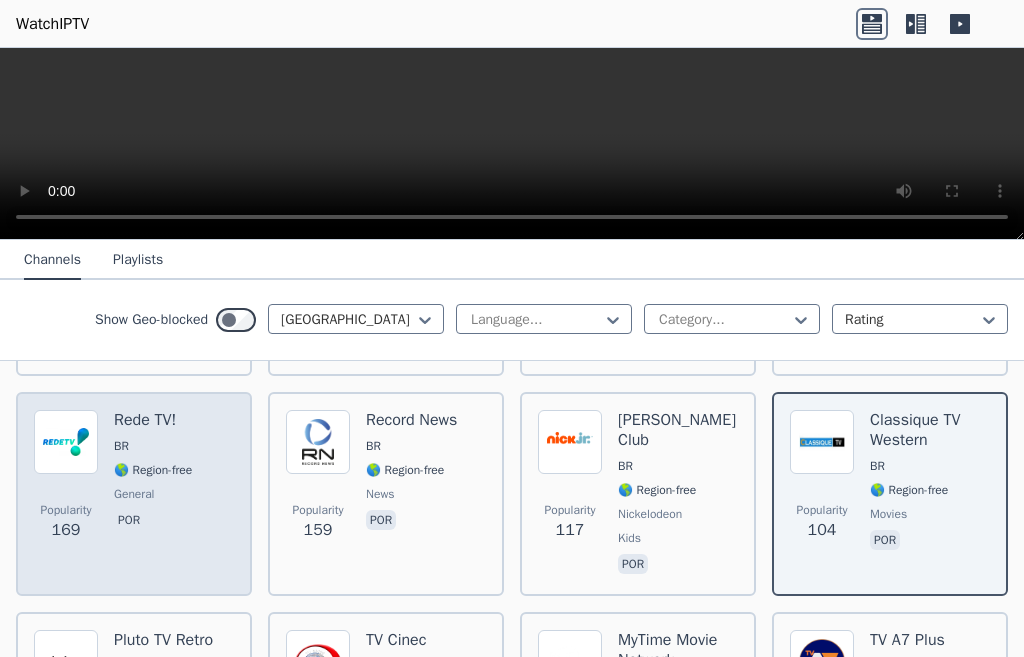 click on "general" at bounding box center [134, 494] 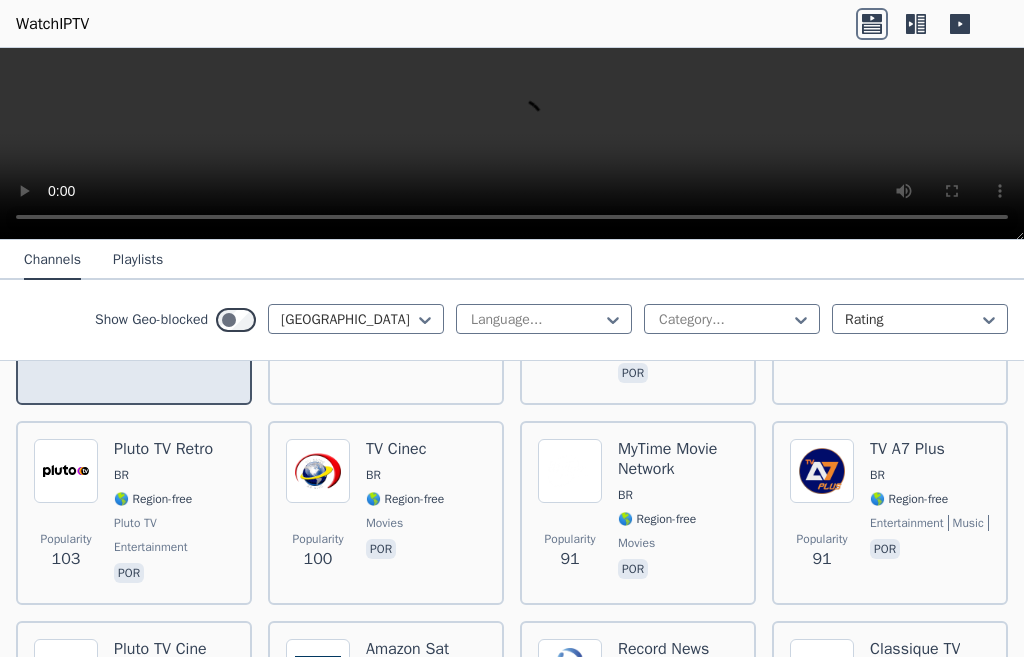 scroll, scrollTop: 800, scrollLeft: 0, axis: vertical 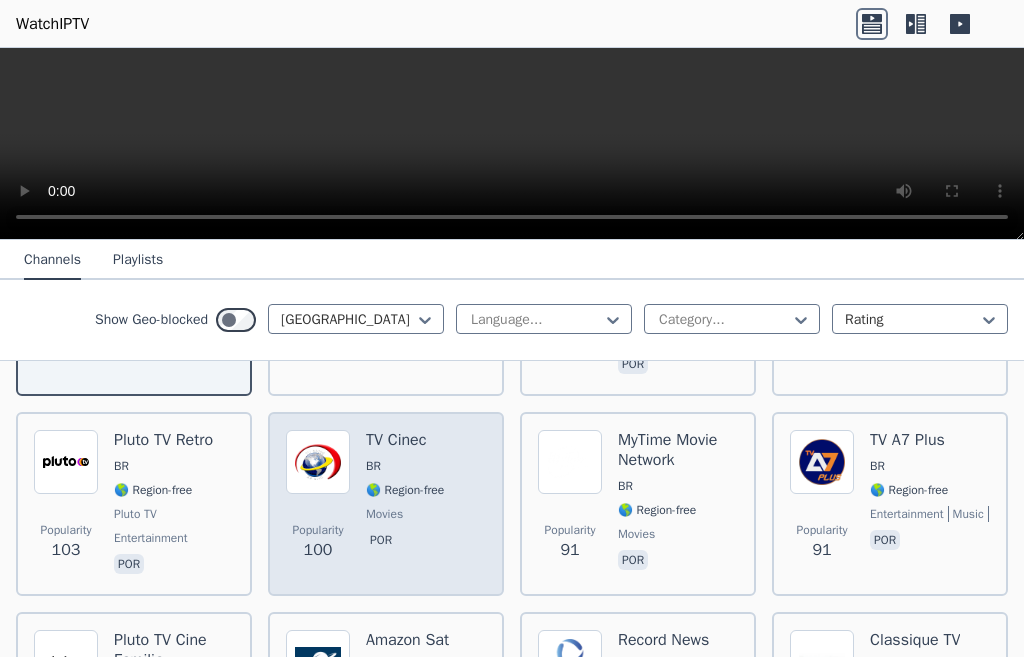 click on "movies" at bounding box center (384, 514) 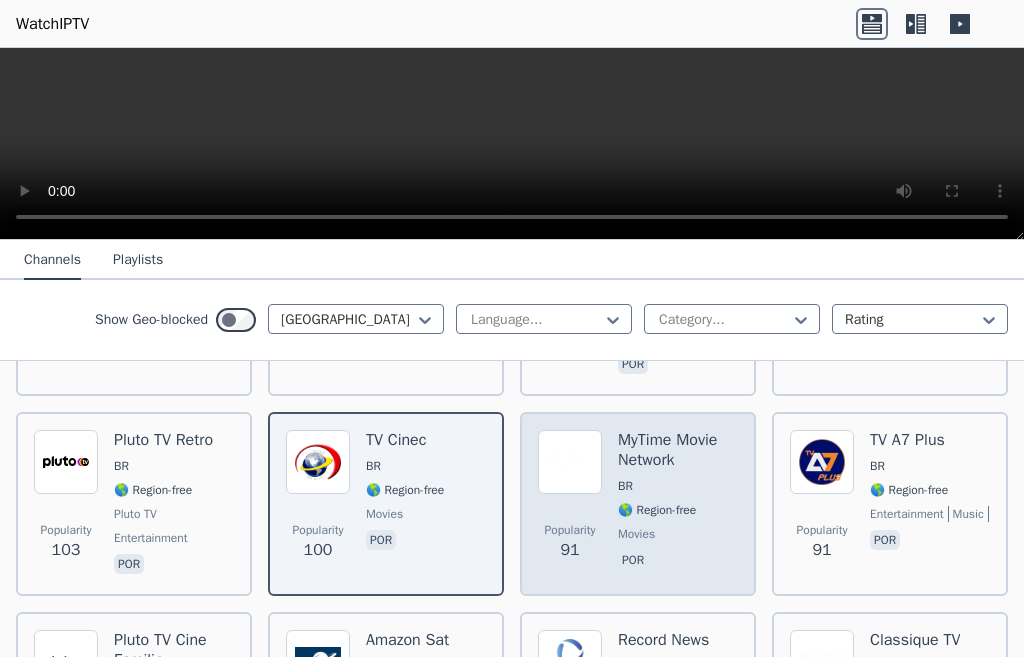 click on "🌎 Region-free" at bounding box center (657, 510) 